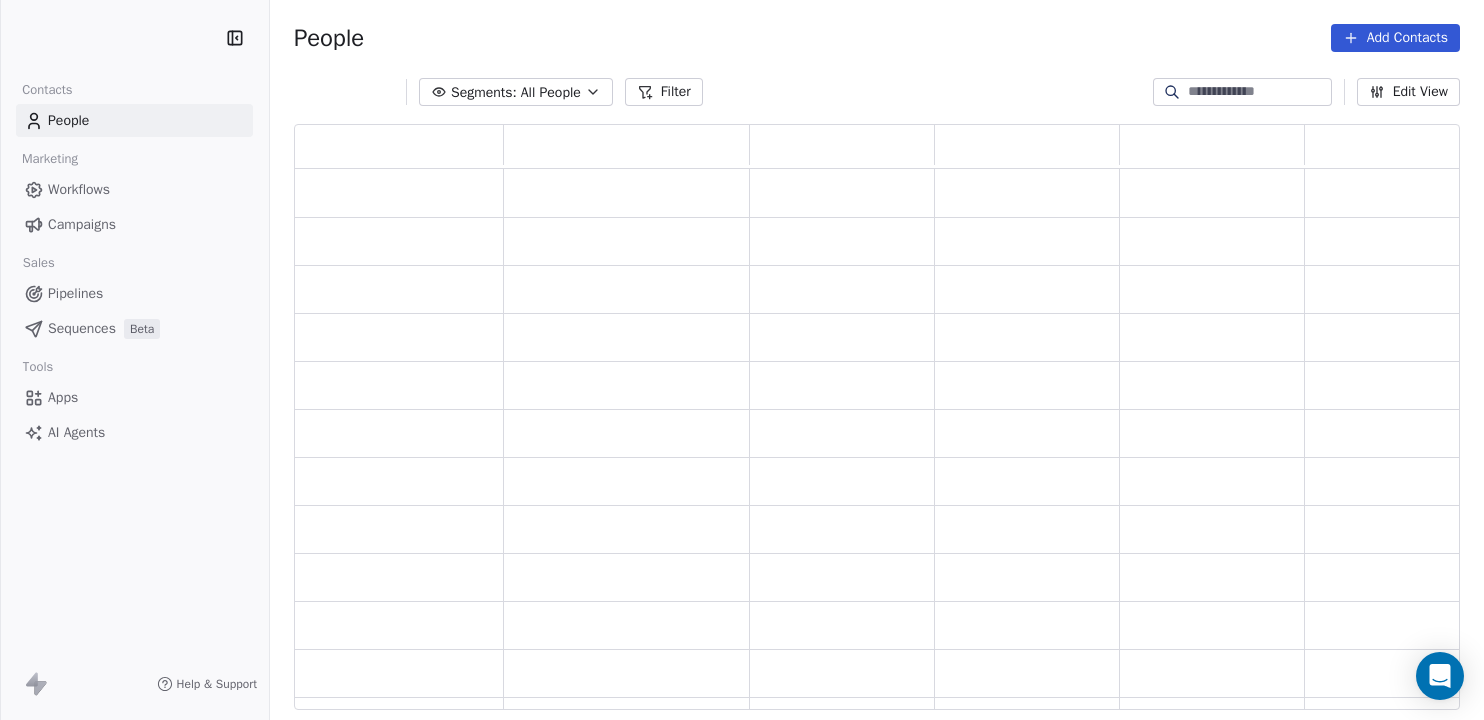 scroll, scrollTop: 0, scrollLeft: 0, axis: both 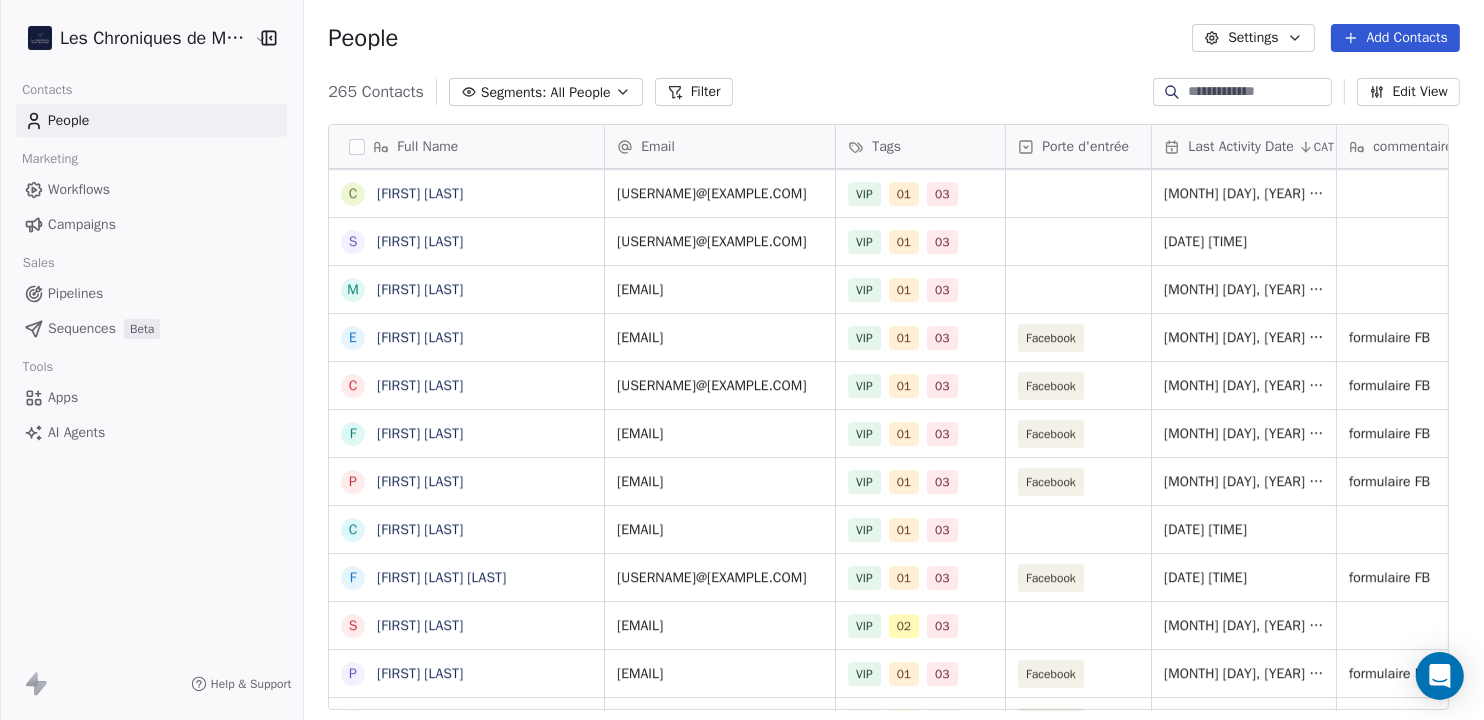 click on "Settings" at bounding box center [1253, 38] 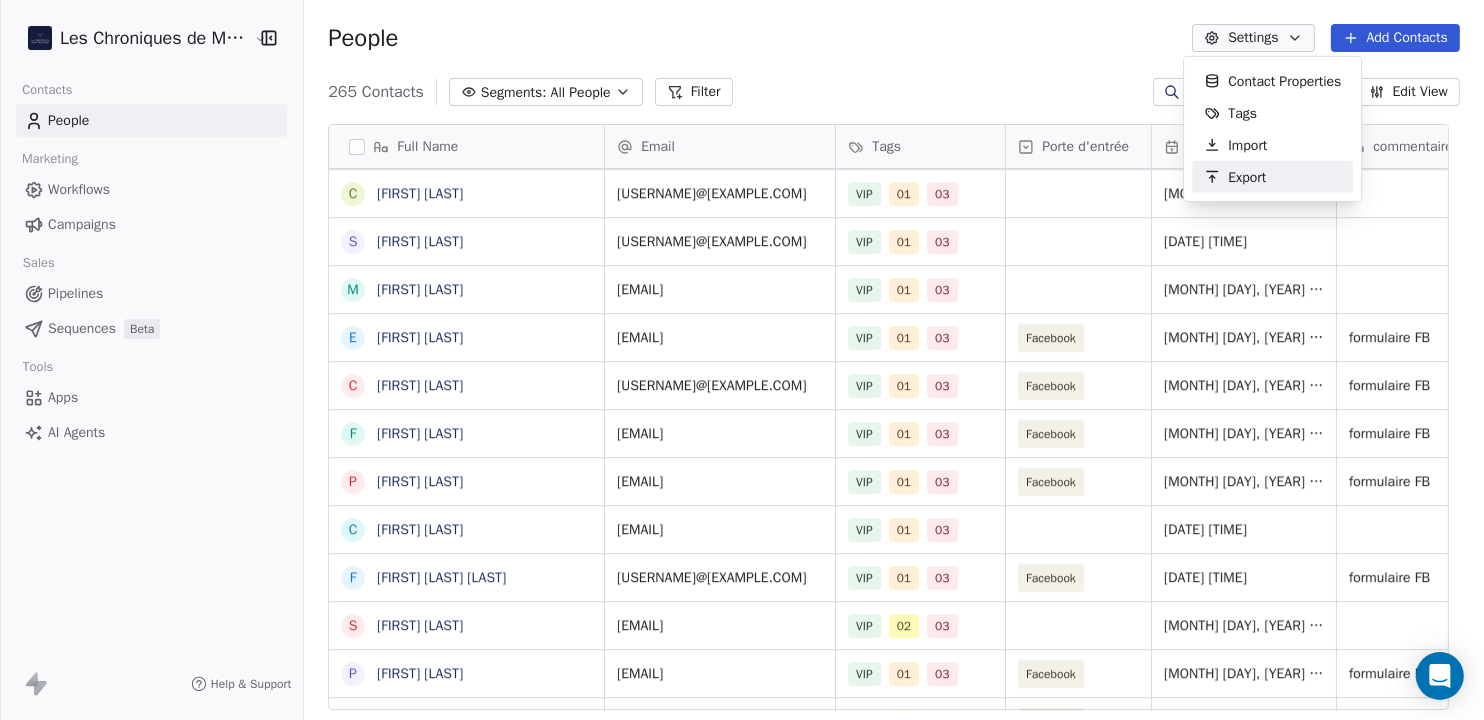 click on "Export" at bounding box center [1235, 177] 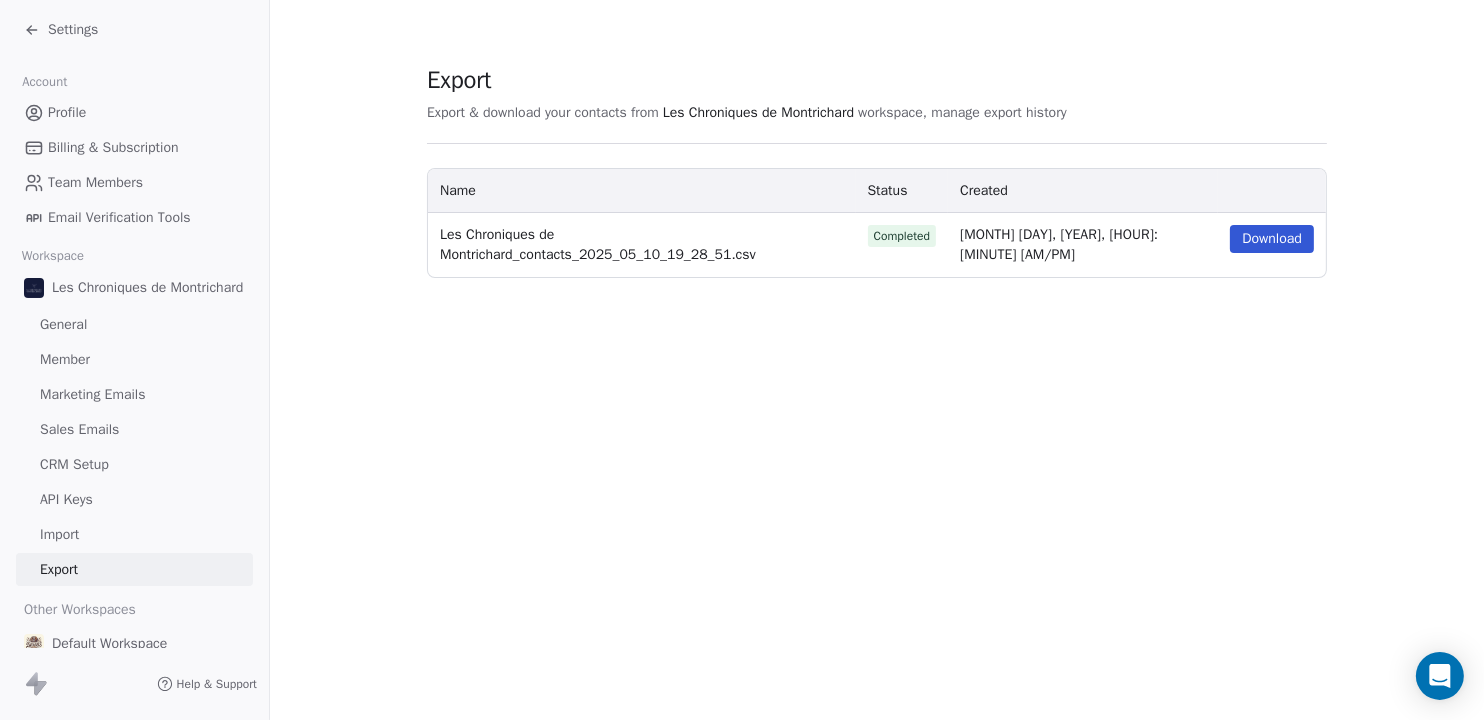 click on "Settings" at bounding box center [138, 30] 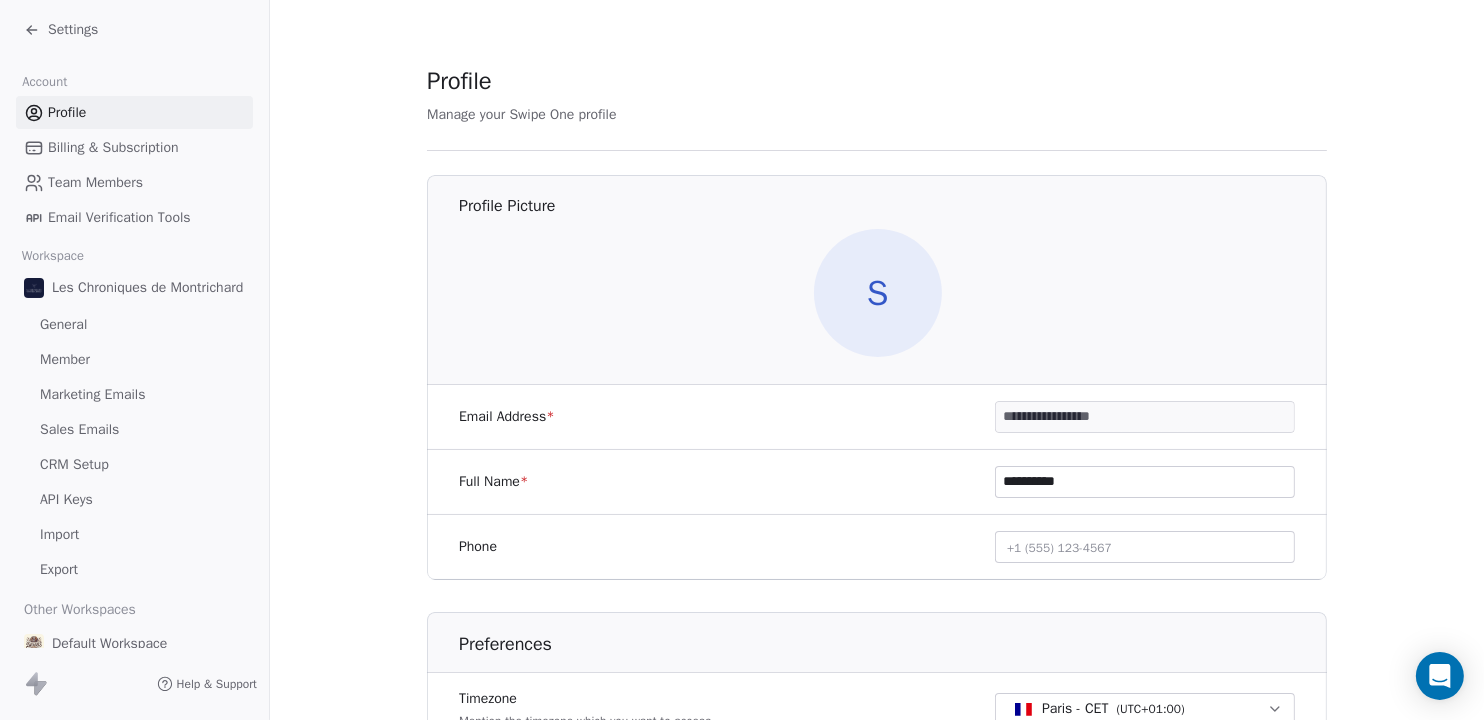 click on "Settings" at bounding box center [138, 30] 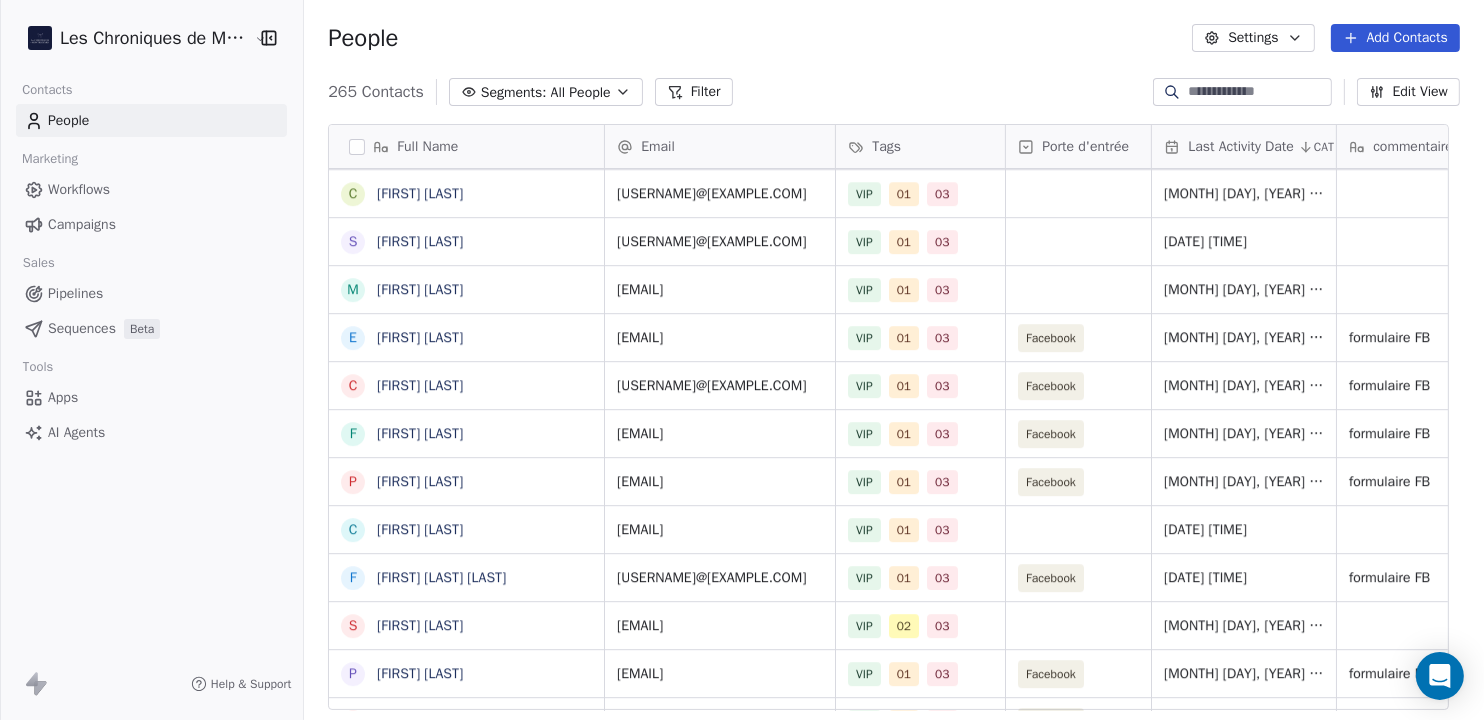 click at bounding box center [357, 147] 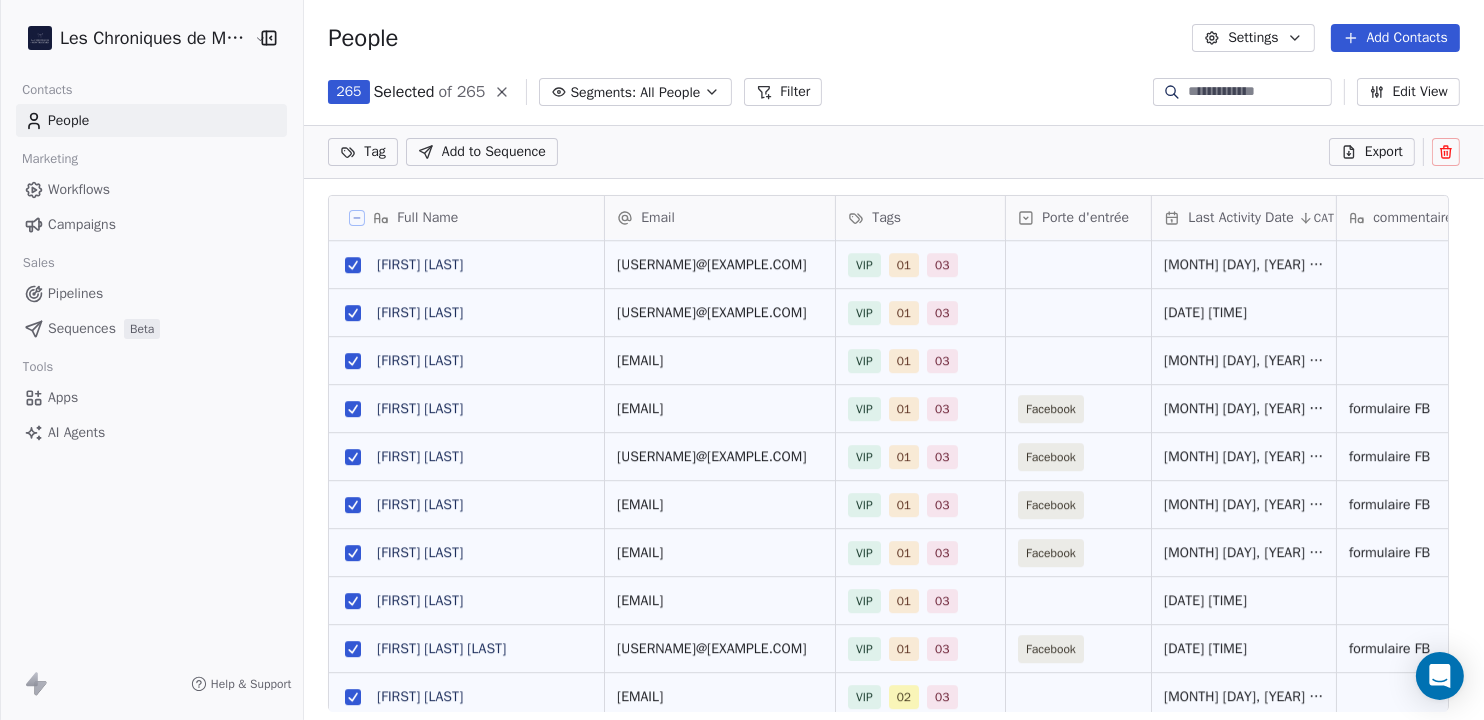 click on "Segments:" at bounding box center (604, 92) 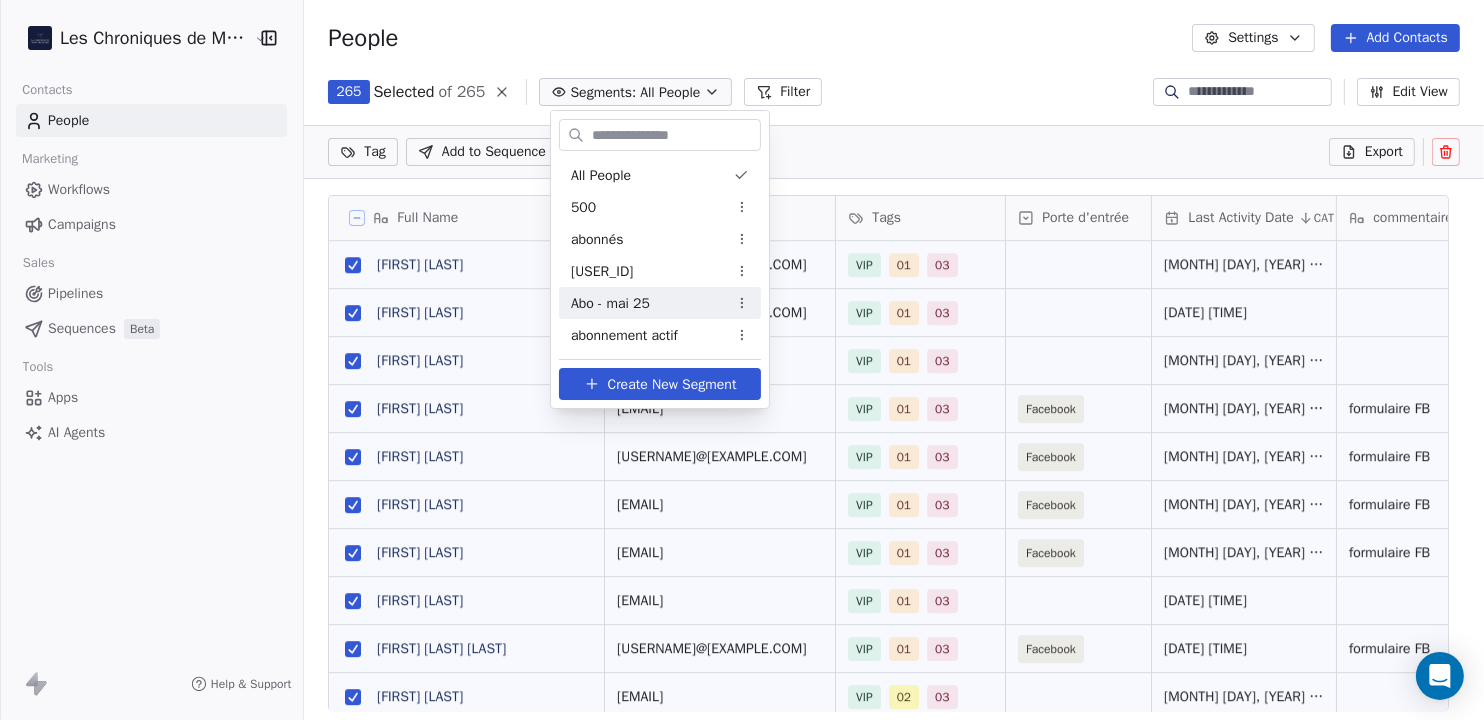 click on "Abo - mai 25" at bounding box center [610, 303] 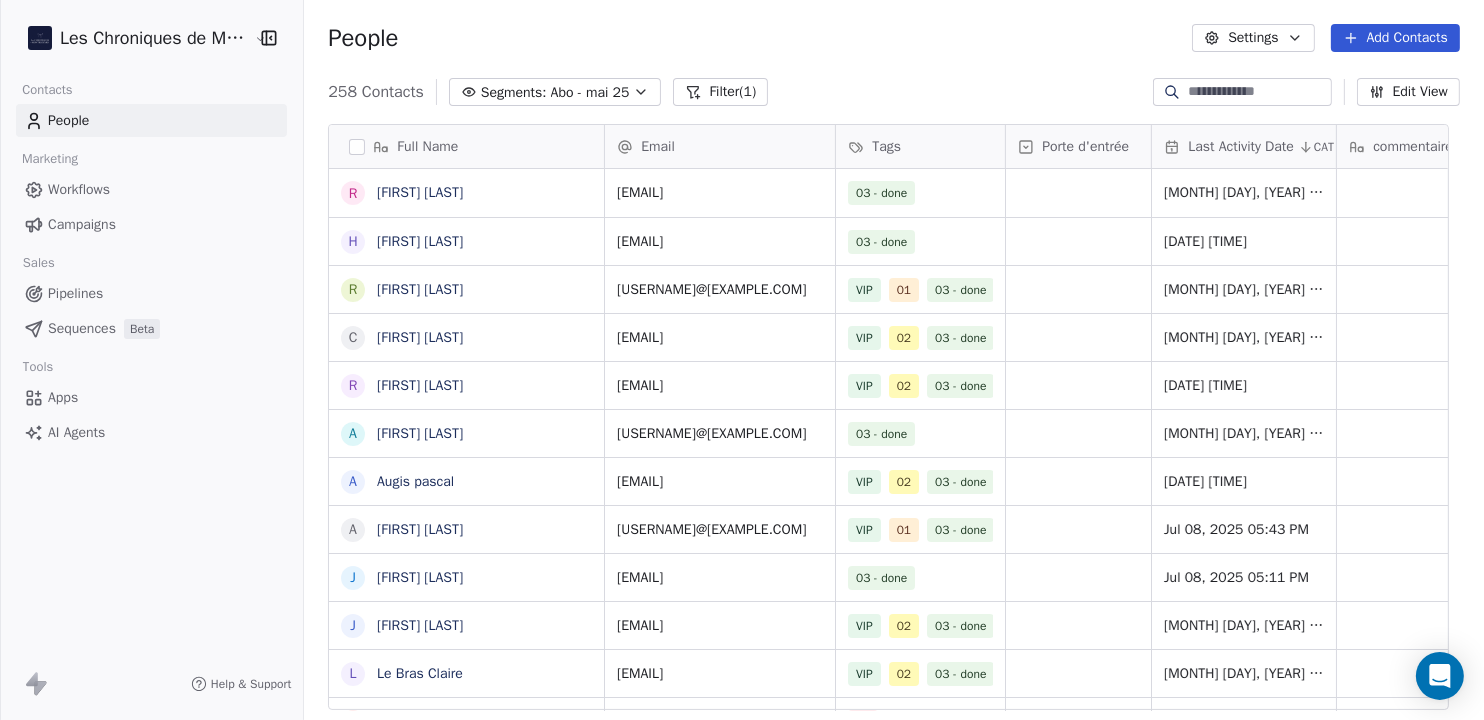 click at bounding box center [357, 147] 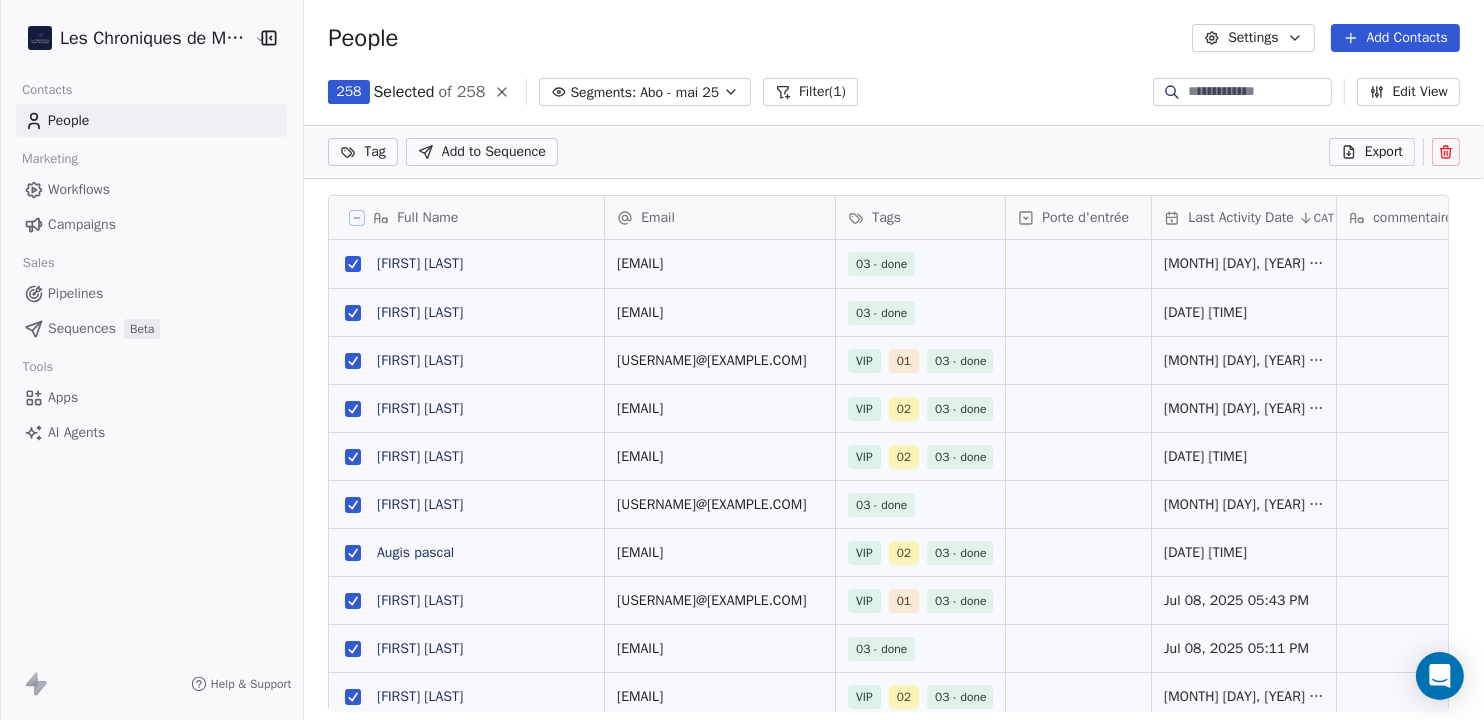 click on "Export" at bounding box center [1372, 152] 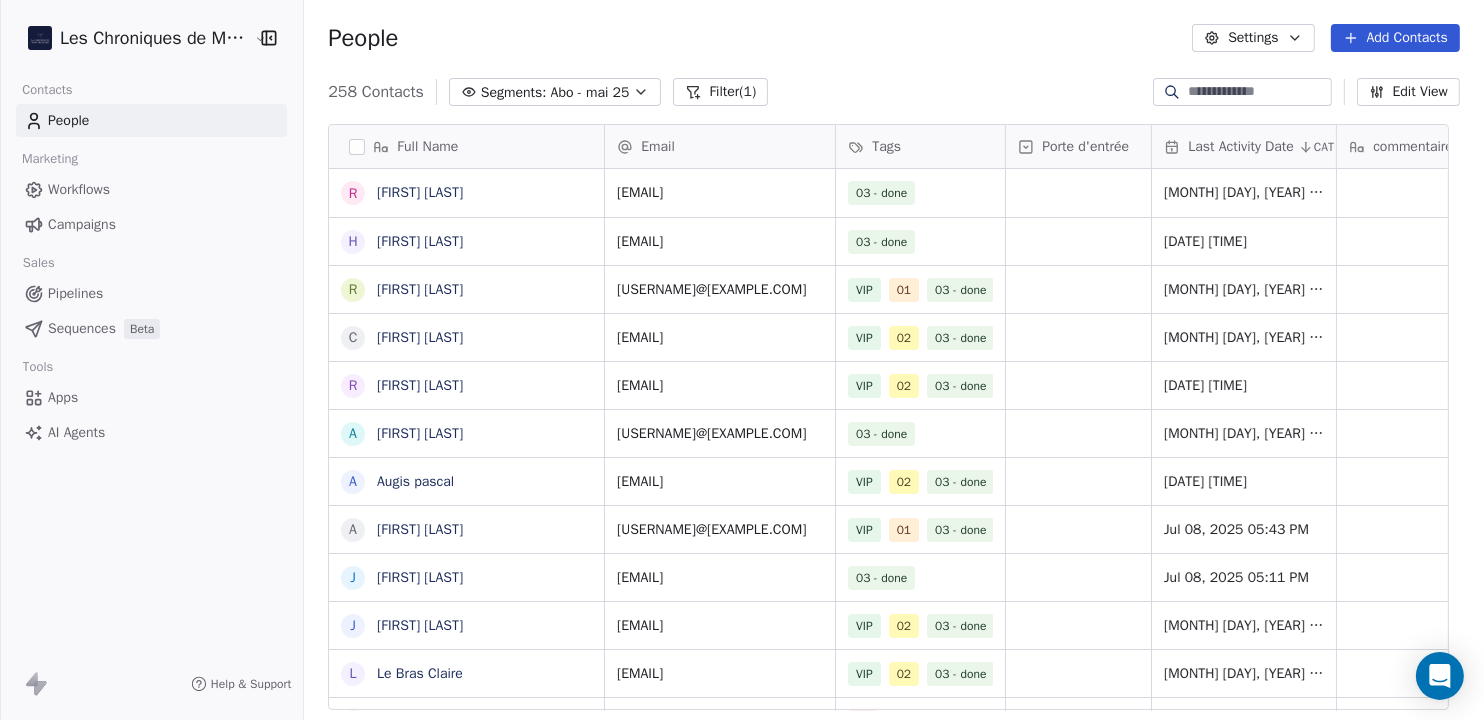 click at bounding box center [357, 147] 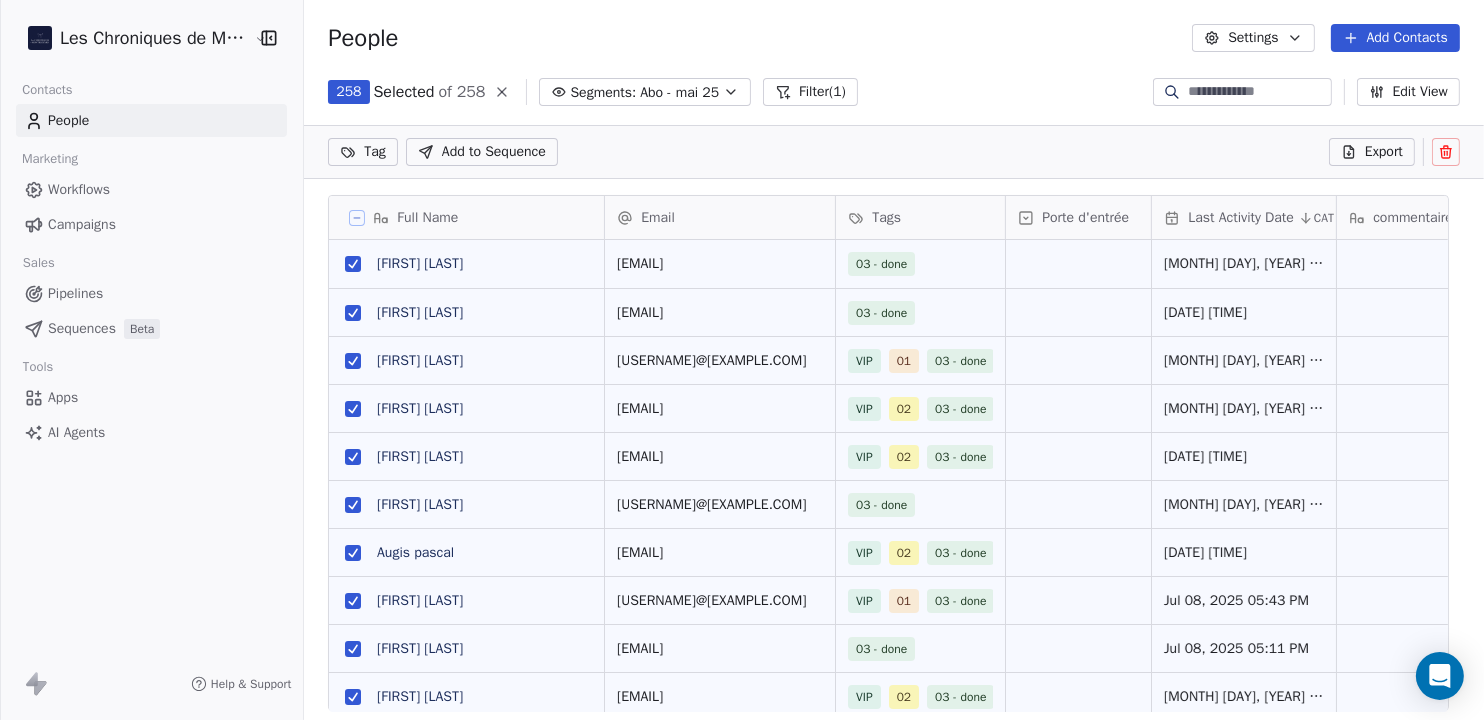 click on "Export" at bounding box center (1384, 152) 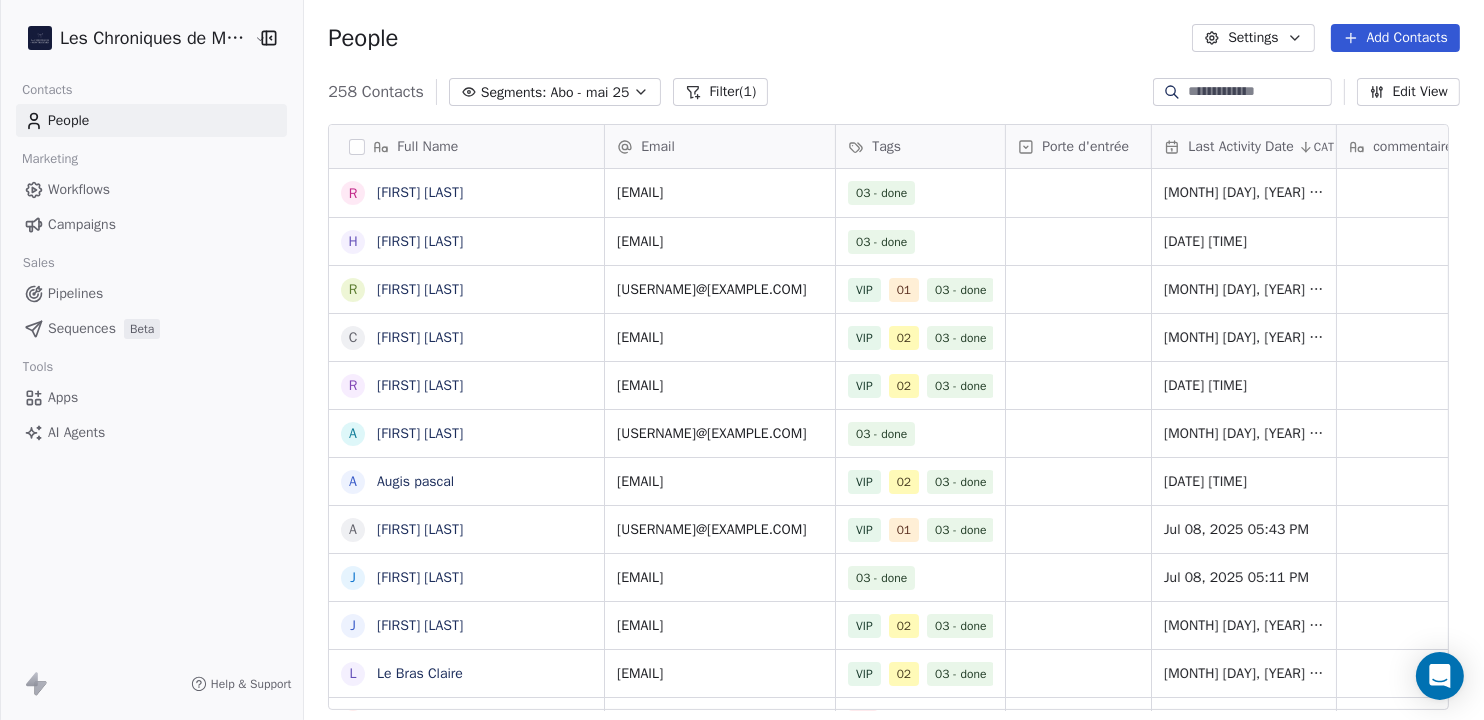 click at bounding box center (357, 147) 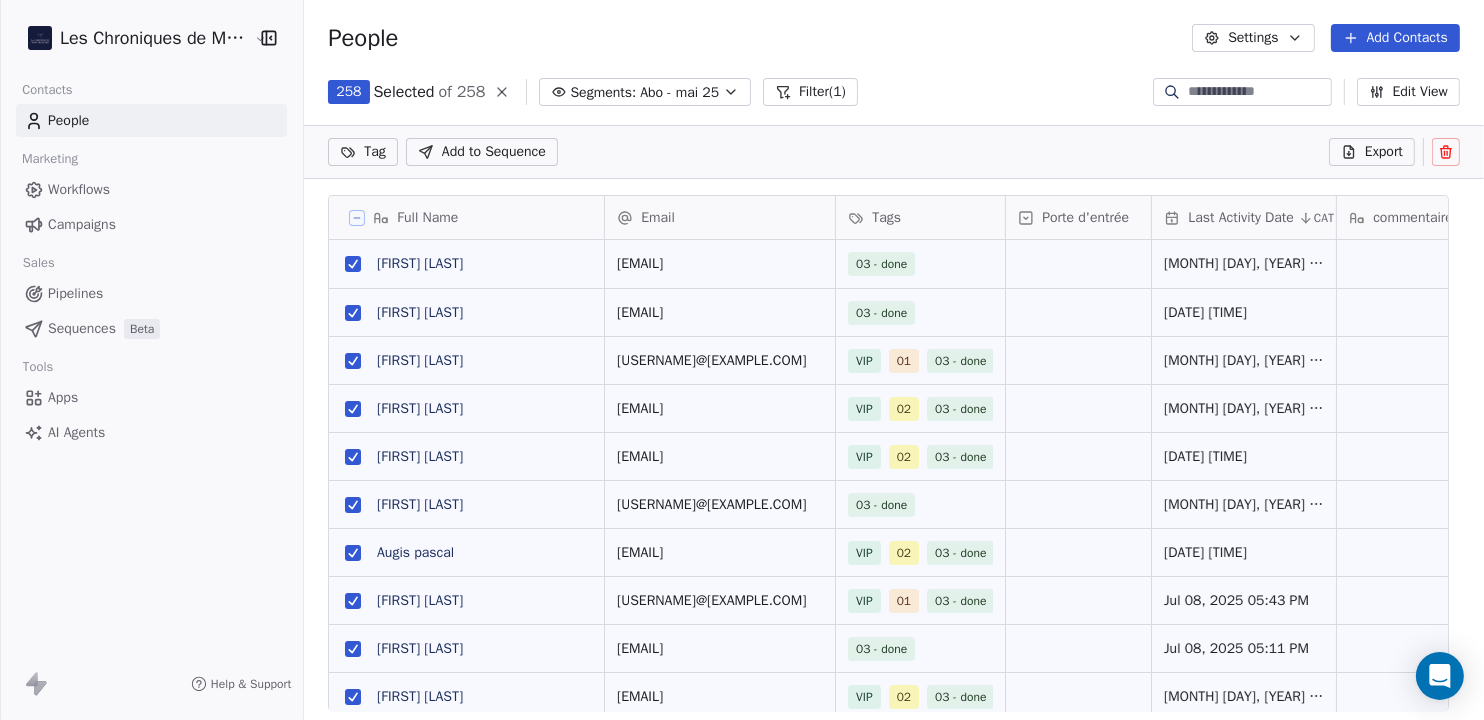 click on "Settings" at bounding box center (1253, 38) 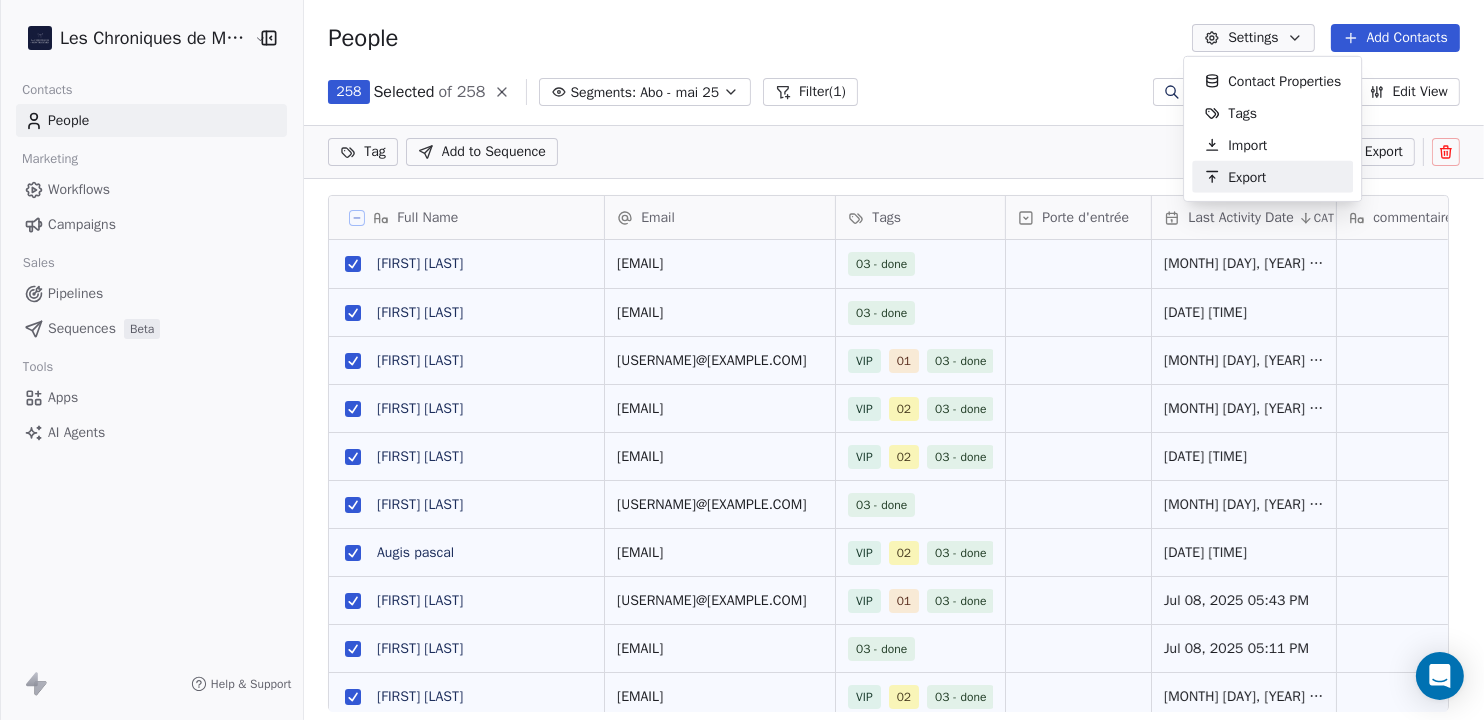 click on "Export" at bounding box center [1247, 176] 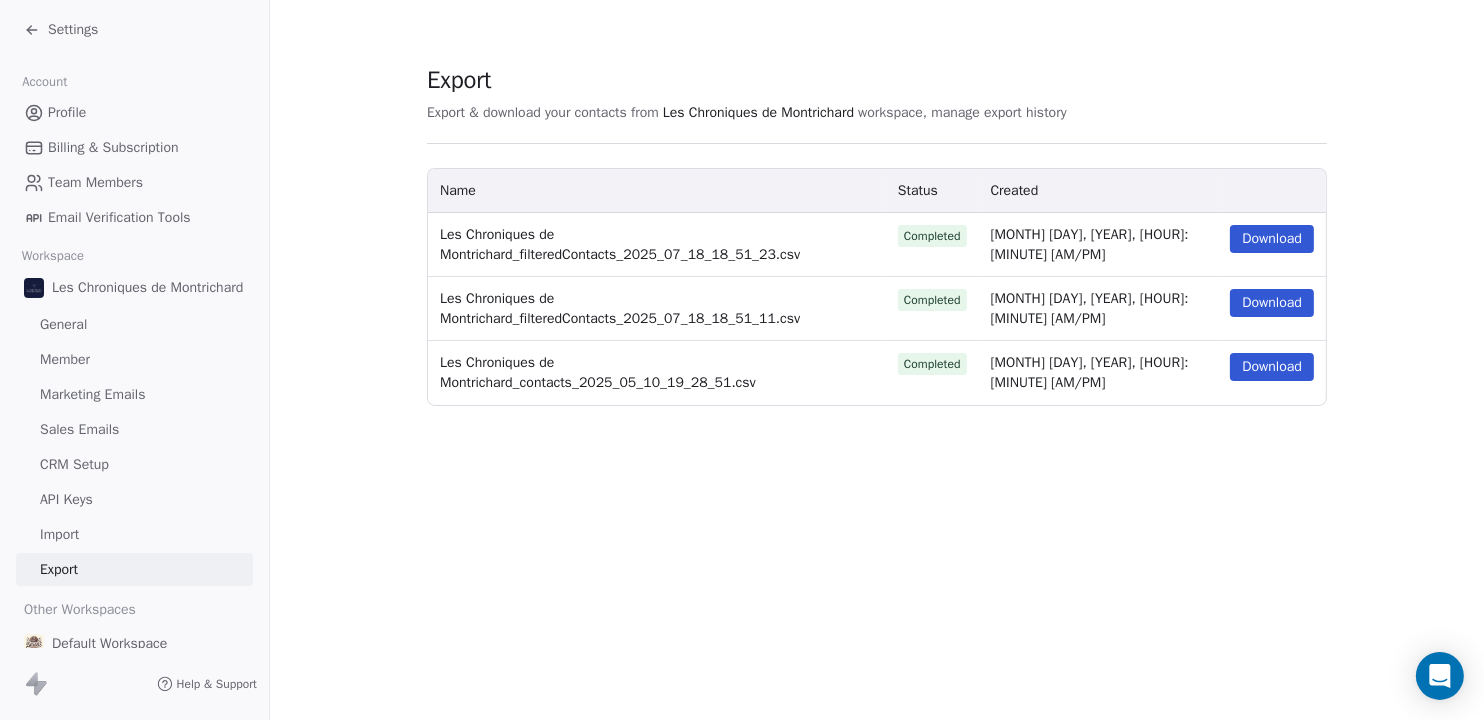 click on "Download" at bounding box center [1272, 239] 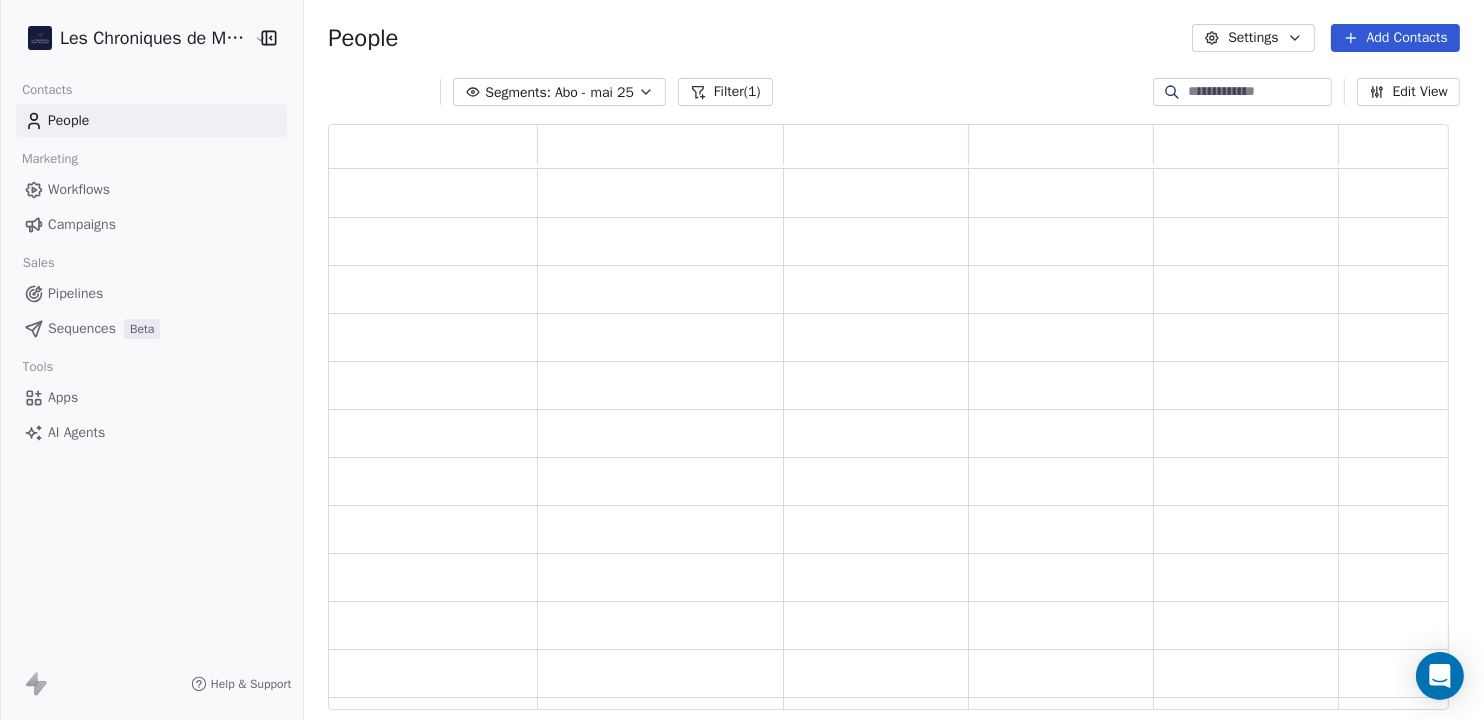 scroll, scrollTop: 20, scrollLeft: 20, axis: both 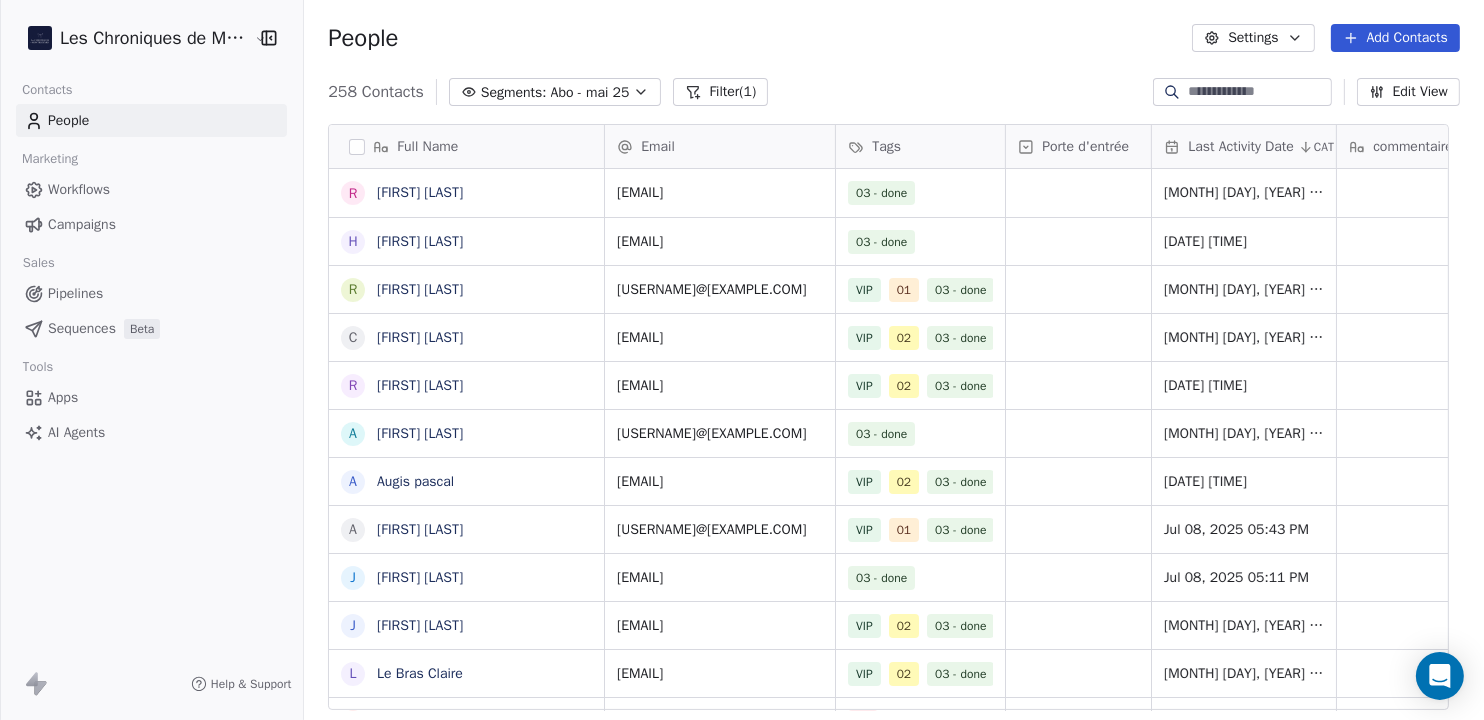 click on "Campaigns" at bounding box center [82, 224] 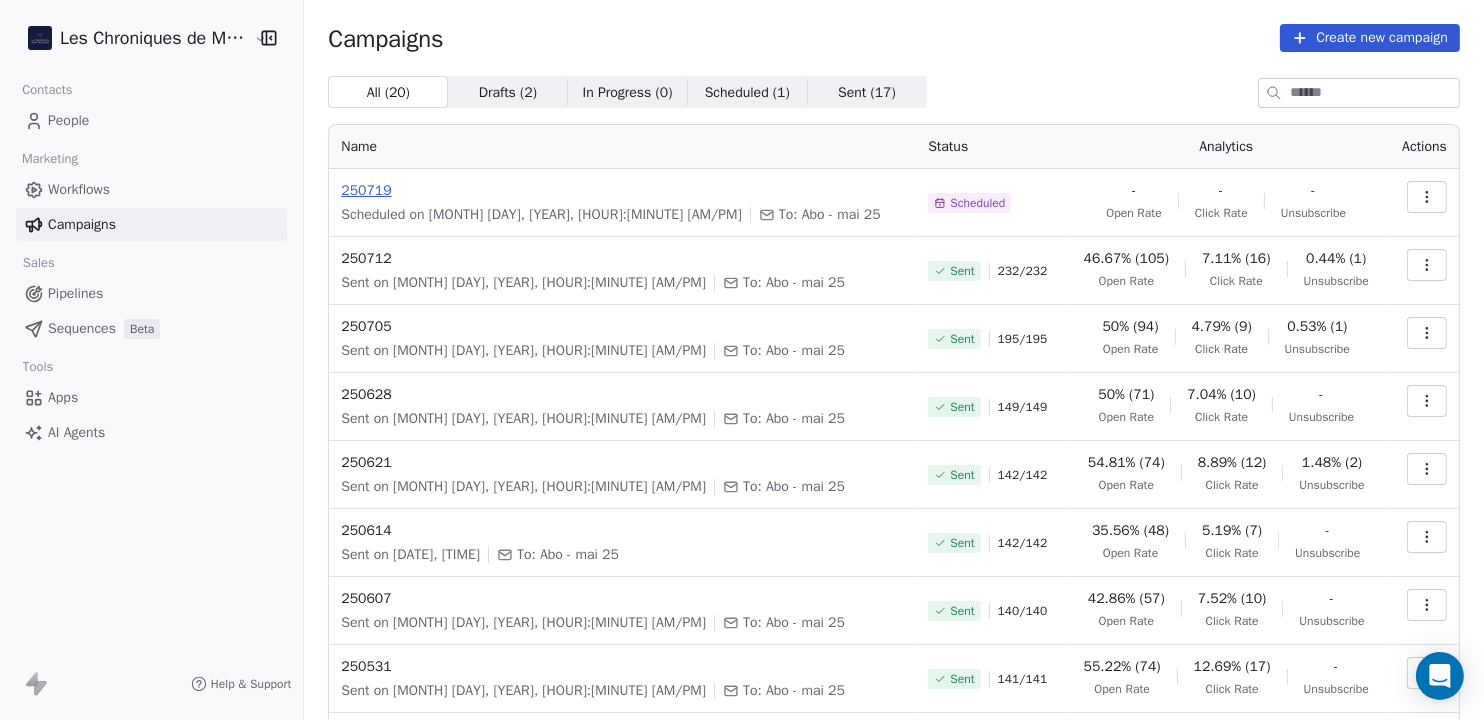 click on "250719" at bounding box center [622, 191] 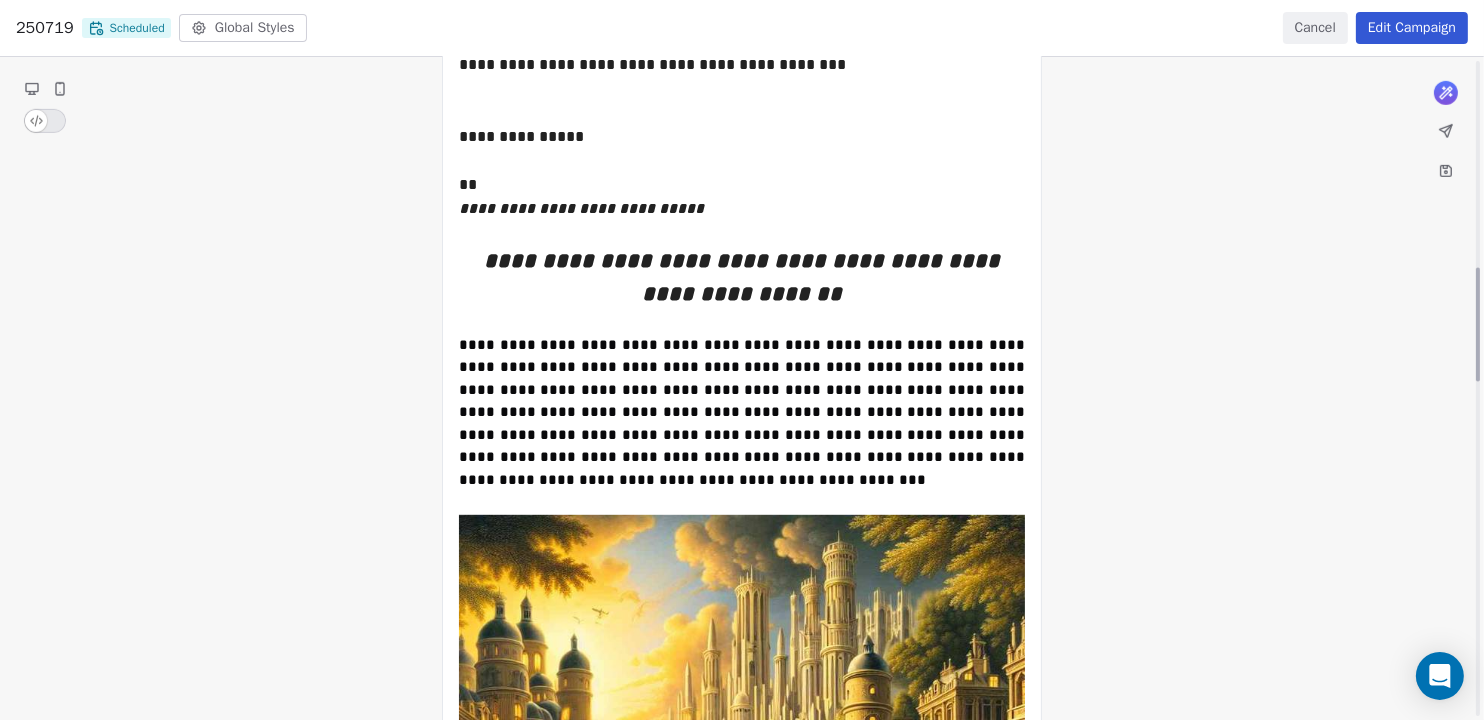 scroll, scrollTop: 1215, scrollLeft: 0, axis: vertical 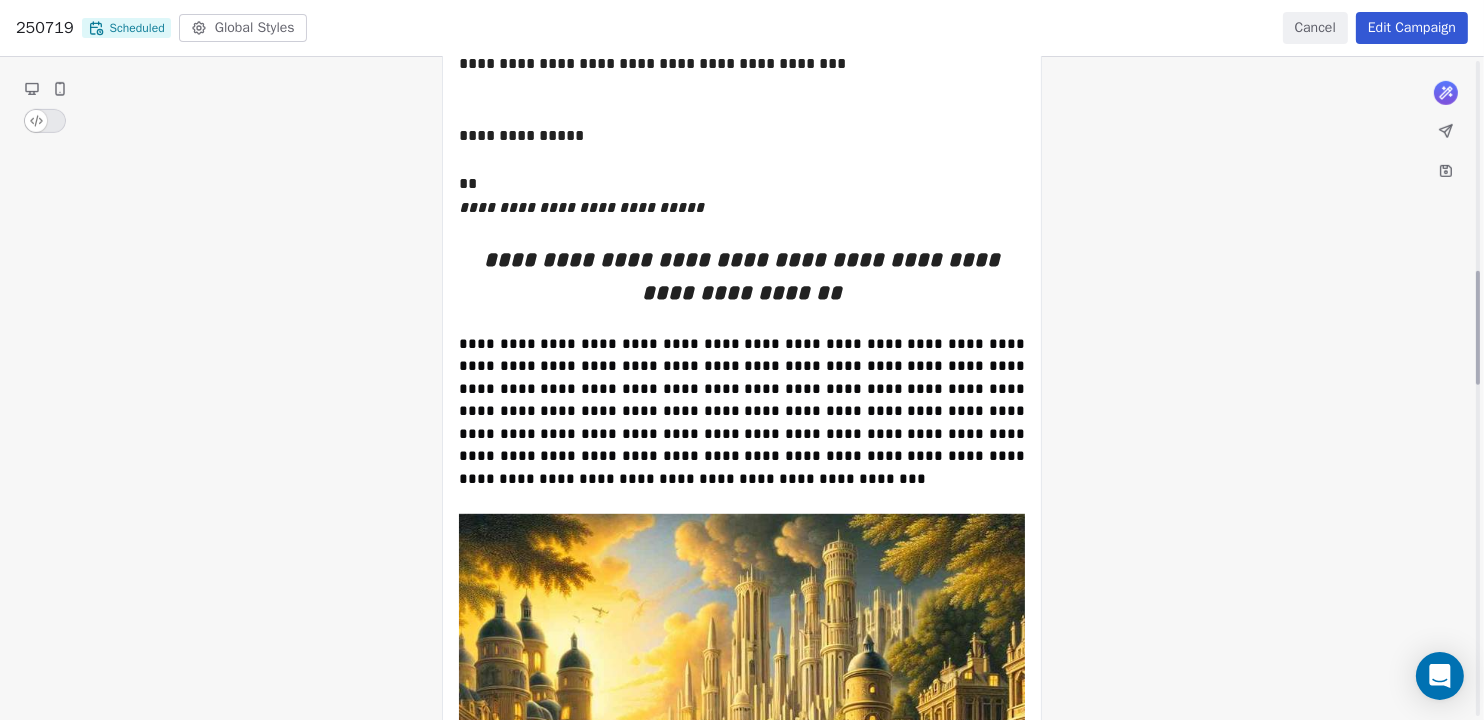click on "**********" at bounding box center [742, 786] 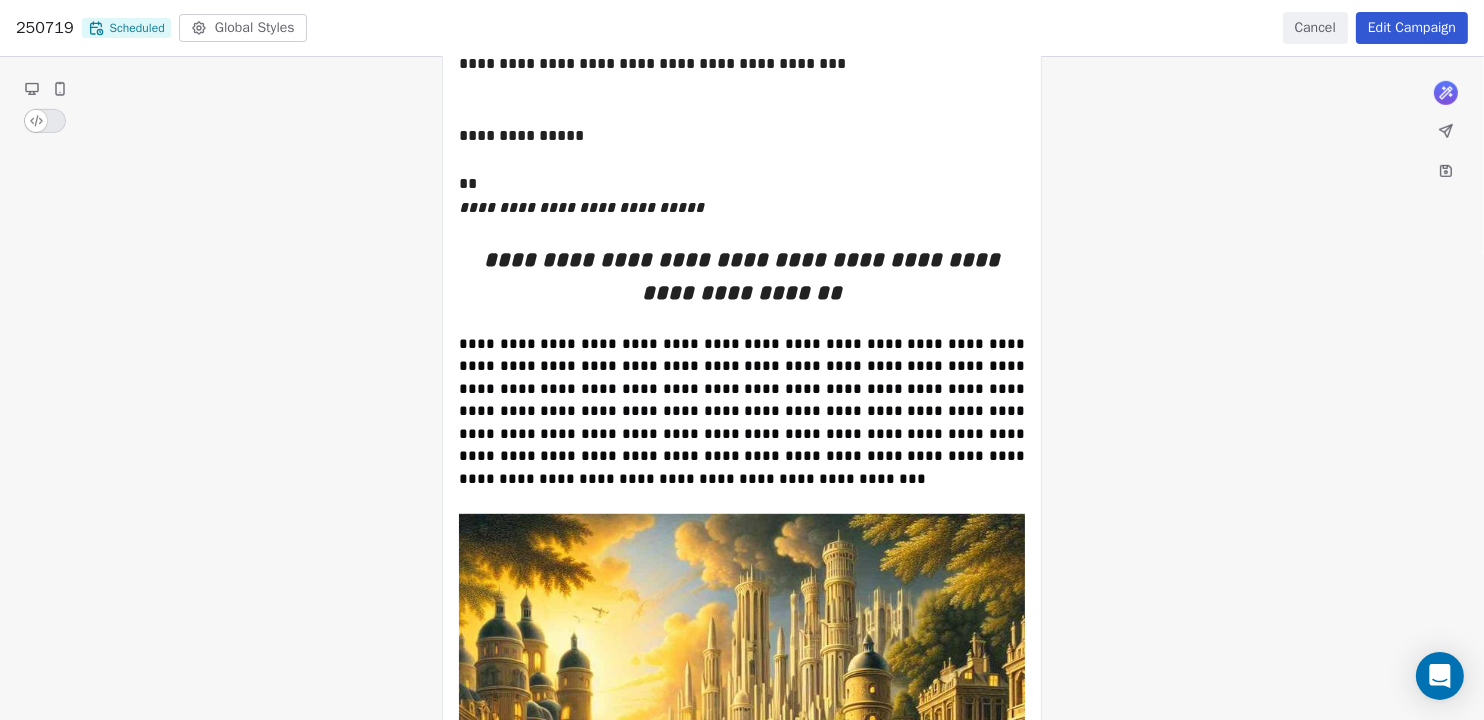 click on "**********" at bounding box center [742, 786] 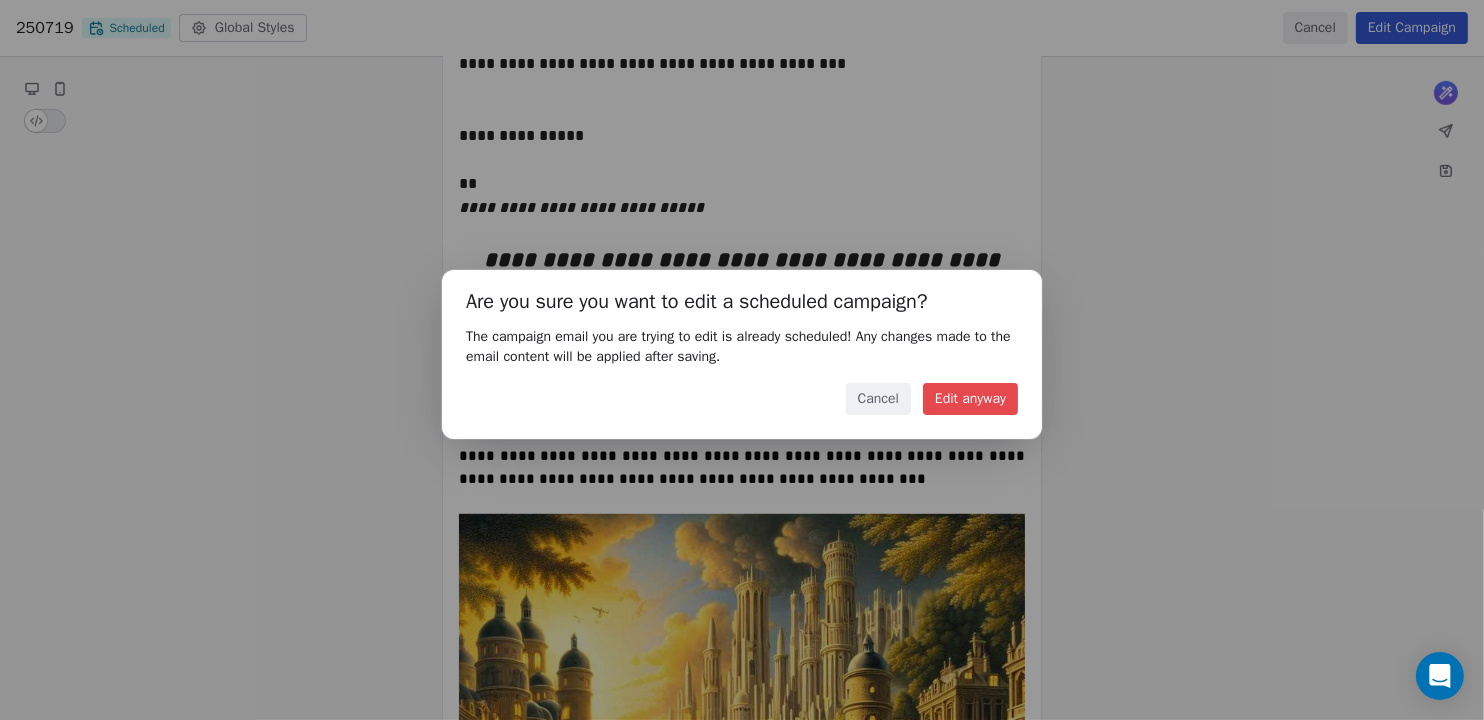 click on "Edit anyway" at bounding box center [970, 399] 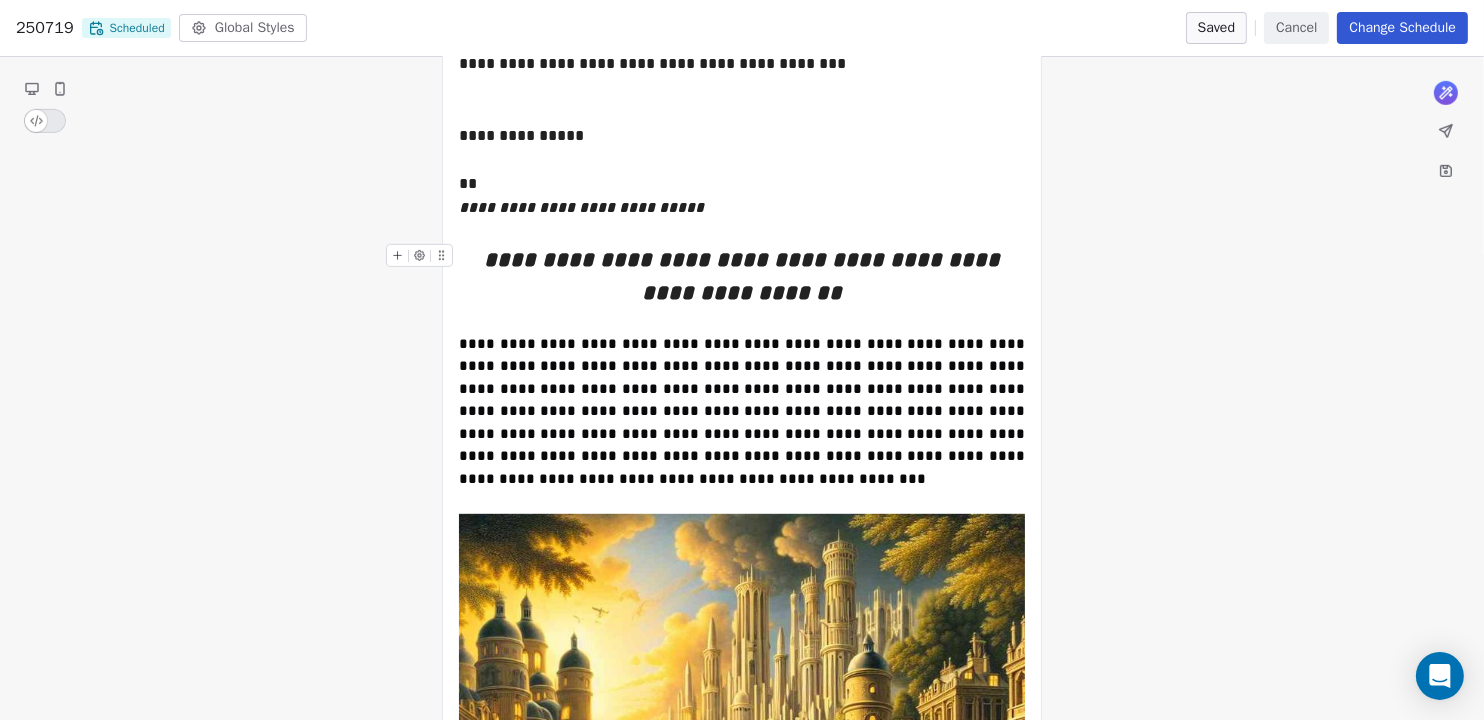click on "**********" at bounding box center (745, 276) 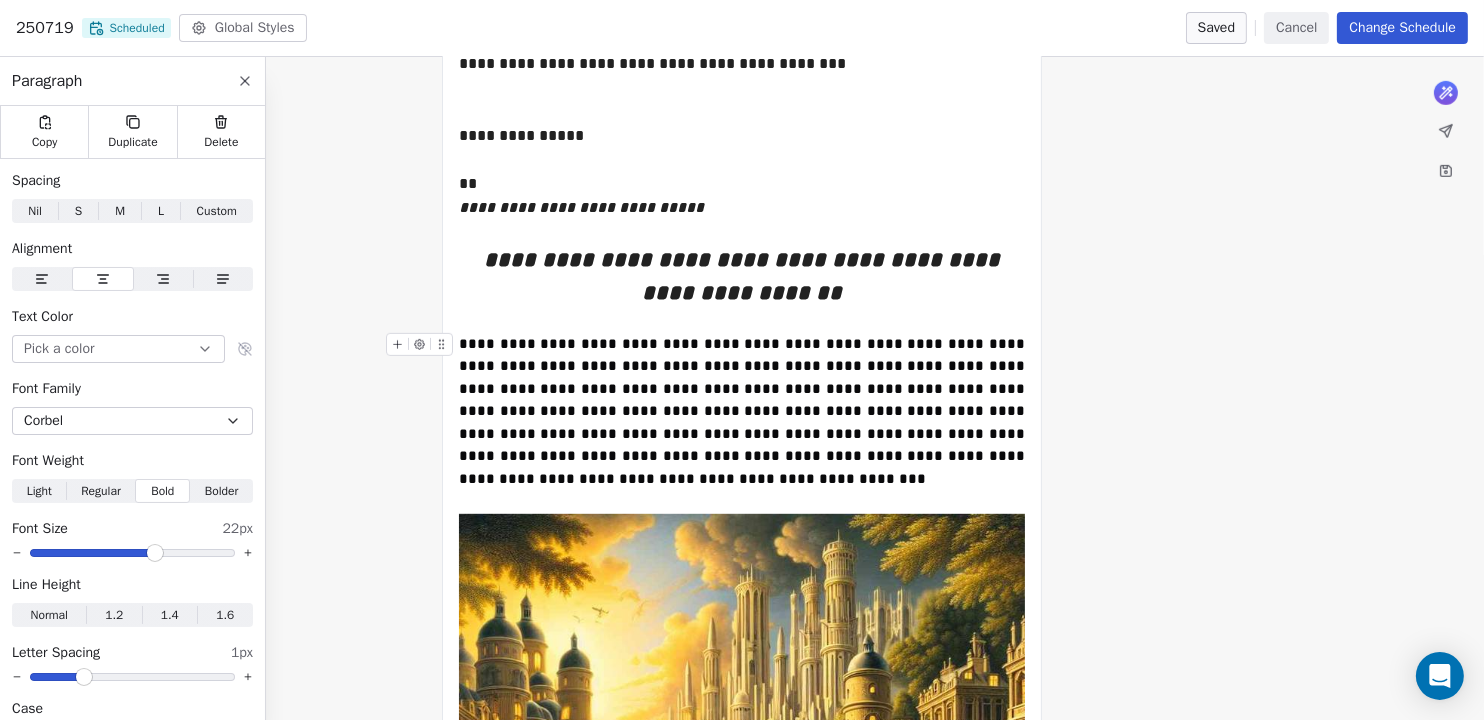 click on "**********" at bounding box center [744, 411] 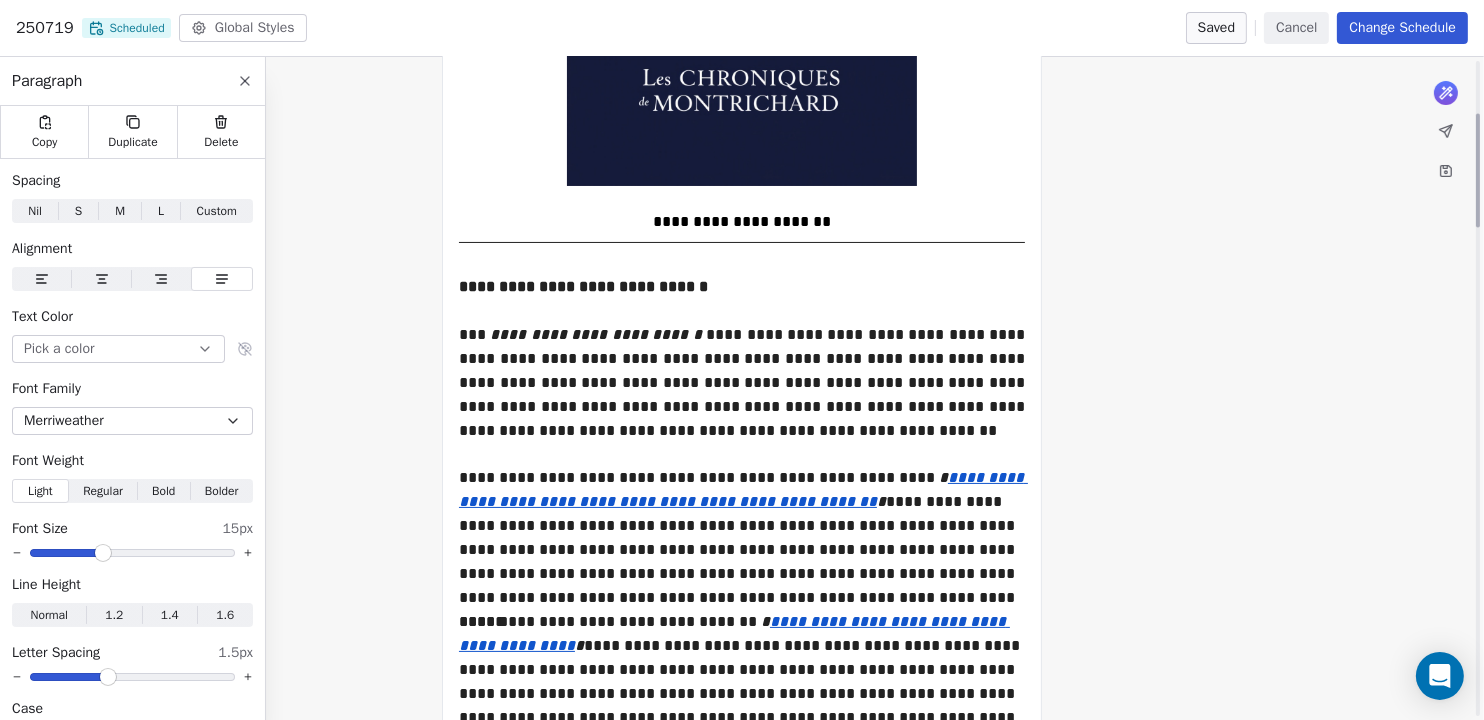 scroll, scrollTop: 292, scrollLeft: 0, axis: vertical 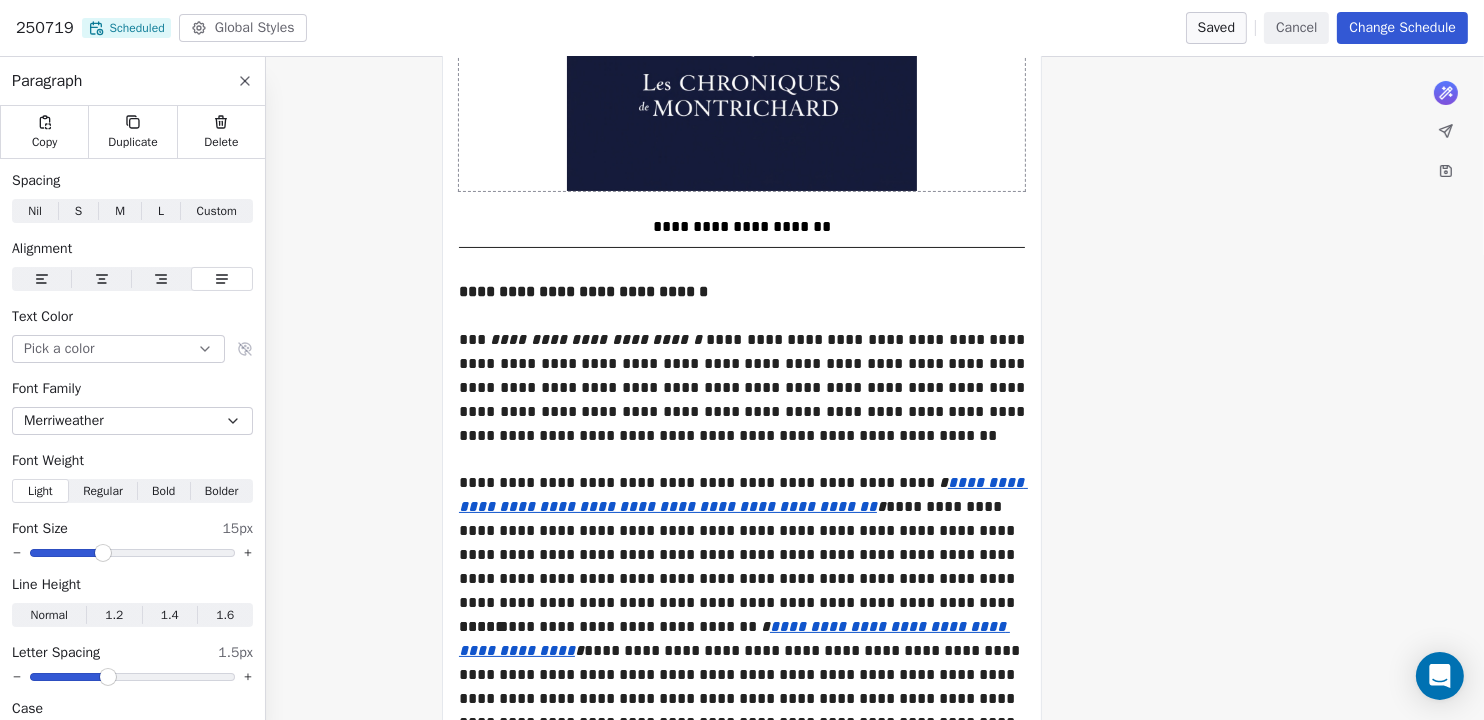 click on "Cancel" at bounding box center (1296, 28) 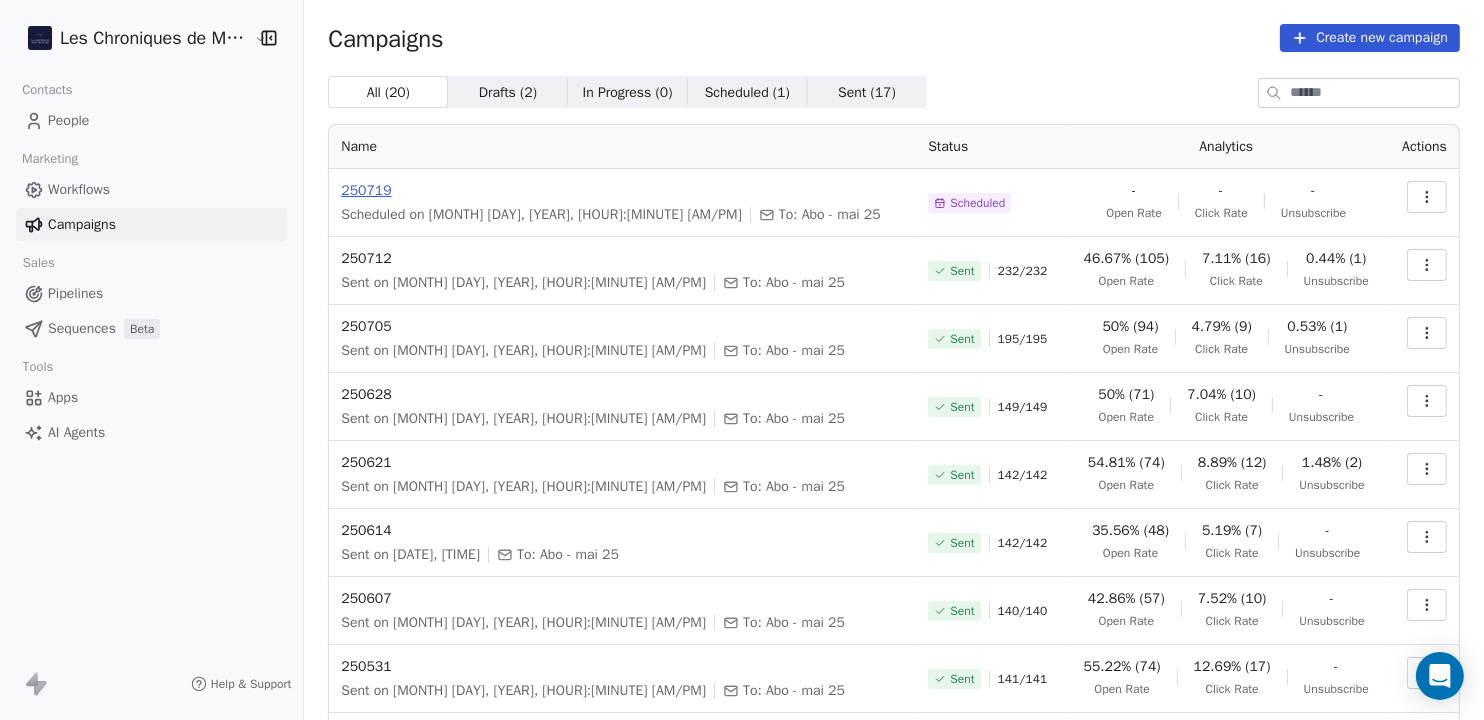 click on "250719" at bounding box center (622, 191) 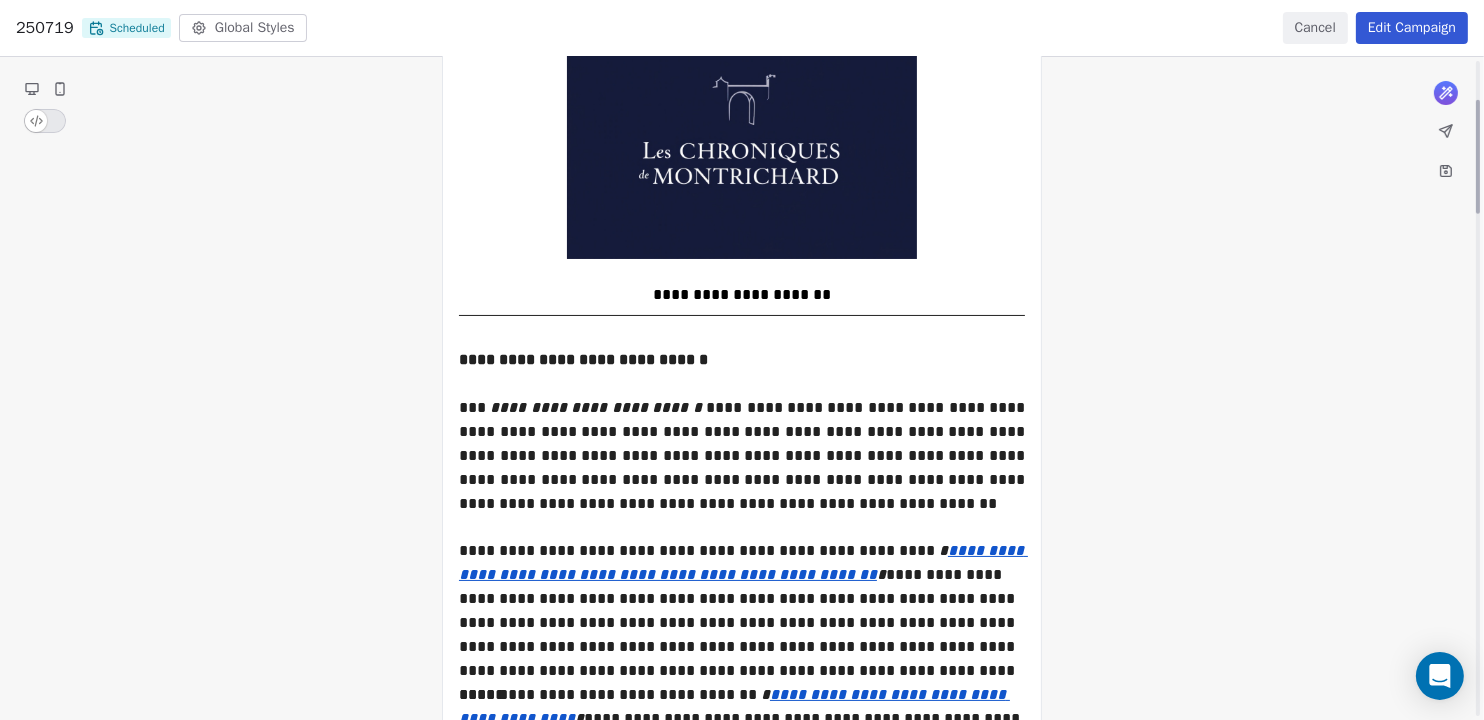 scroll, scrollTop: 226, scrollLeft: 0, axis: vertical 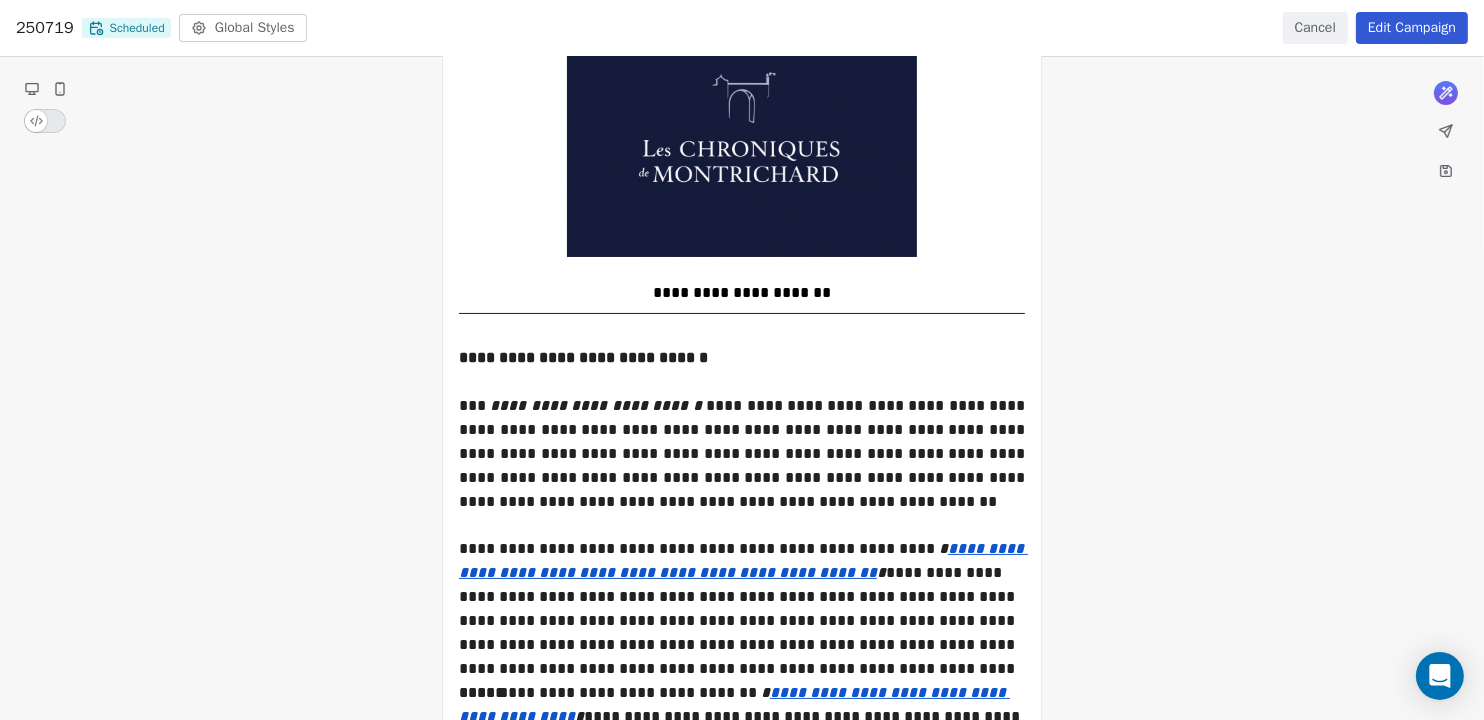 drag, startPoint x: 463, startPoint y: 354, endPoint x: 484, endPoint y: 427, distance: 75.96052 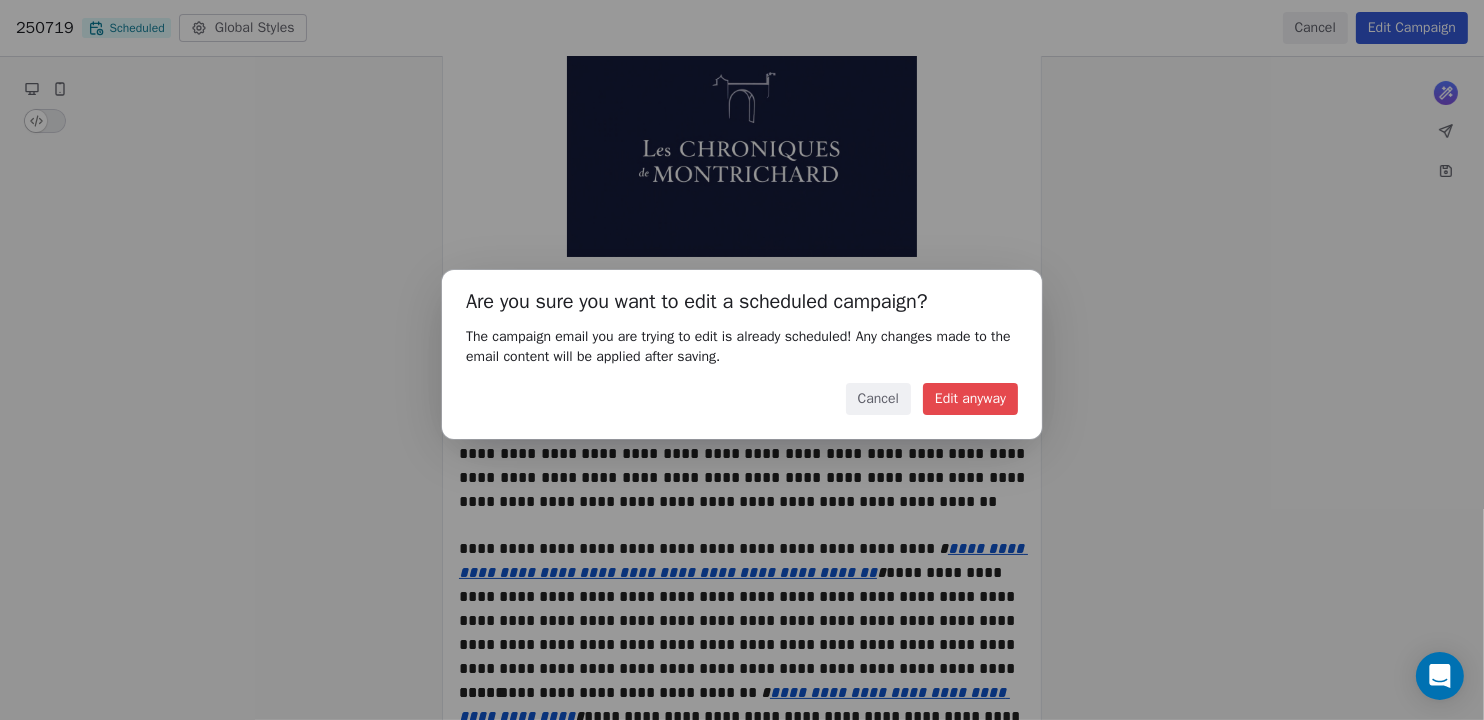 click on "Edit anyway" at bounding box center [970, 399] 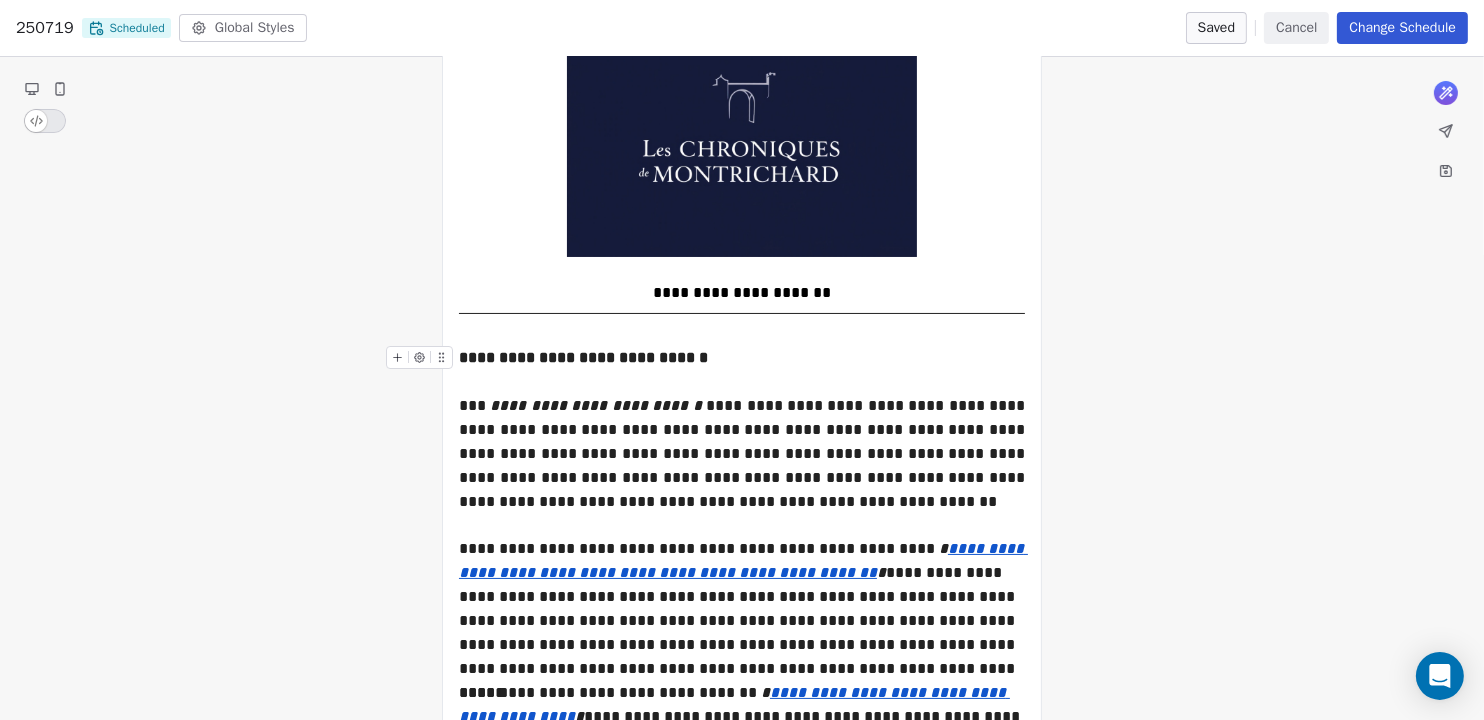 click on "**********" at bounding box center (583, 357) 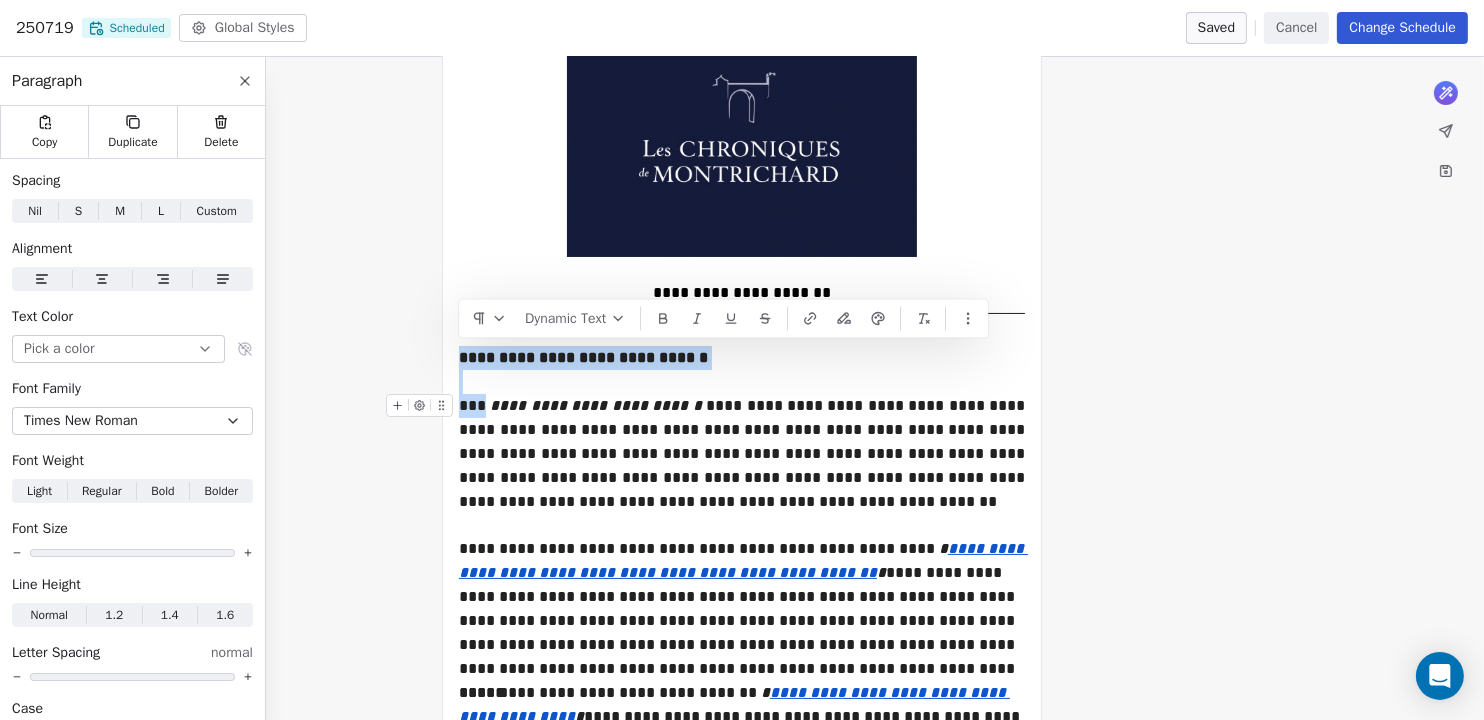 drag, startPoint x: 463, startPoint y: 353, endPoint x: 482, endPoint y: 404, distance: 54.42426 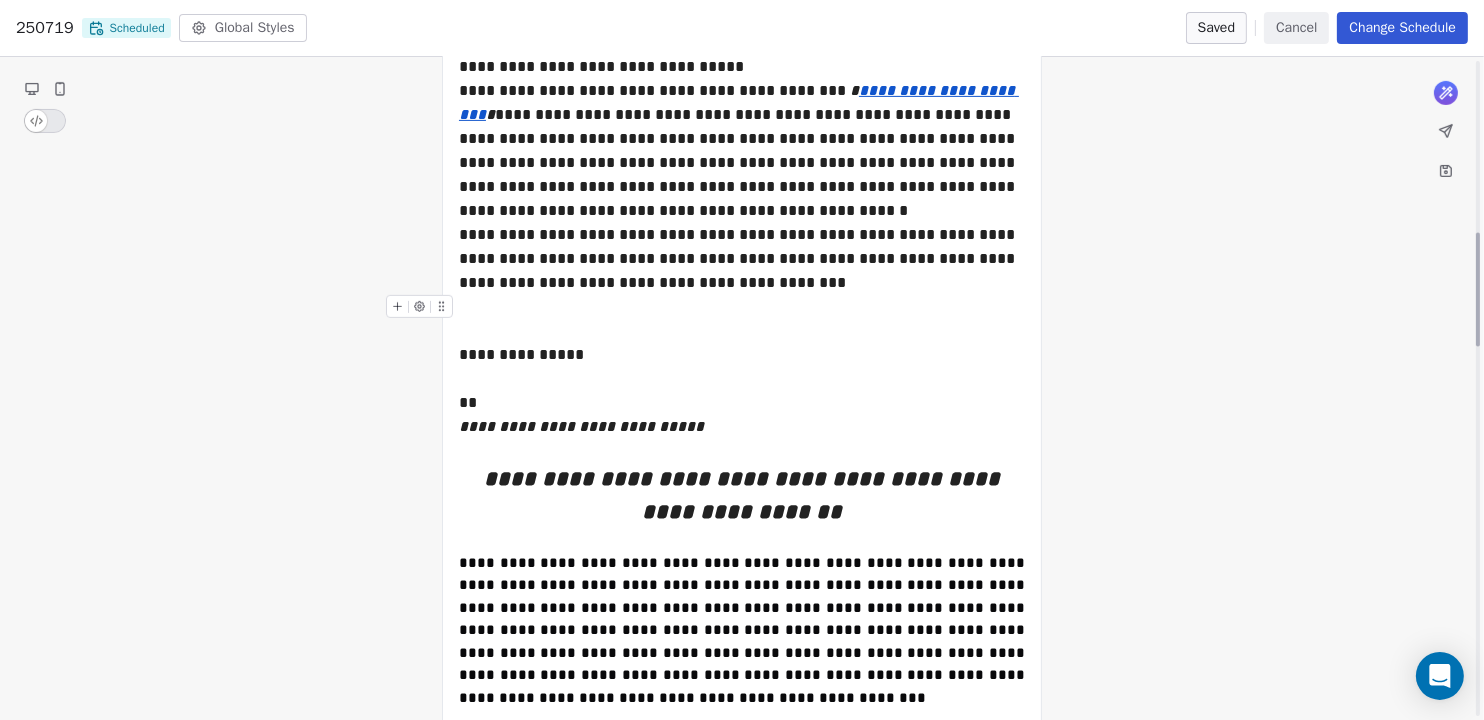 scroll, scrollTop: 981, scrollLeft: 0, axis: vertical 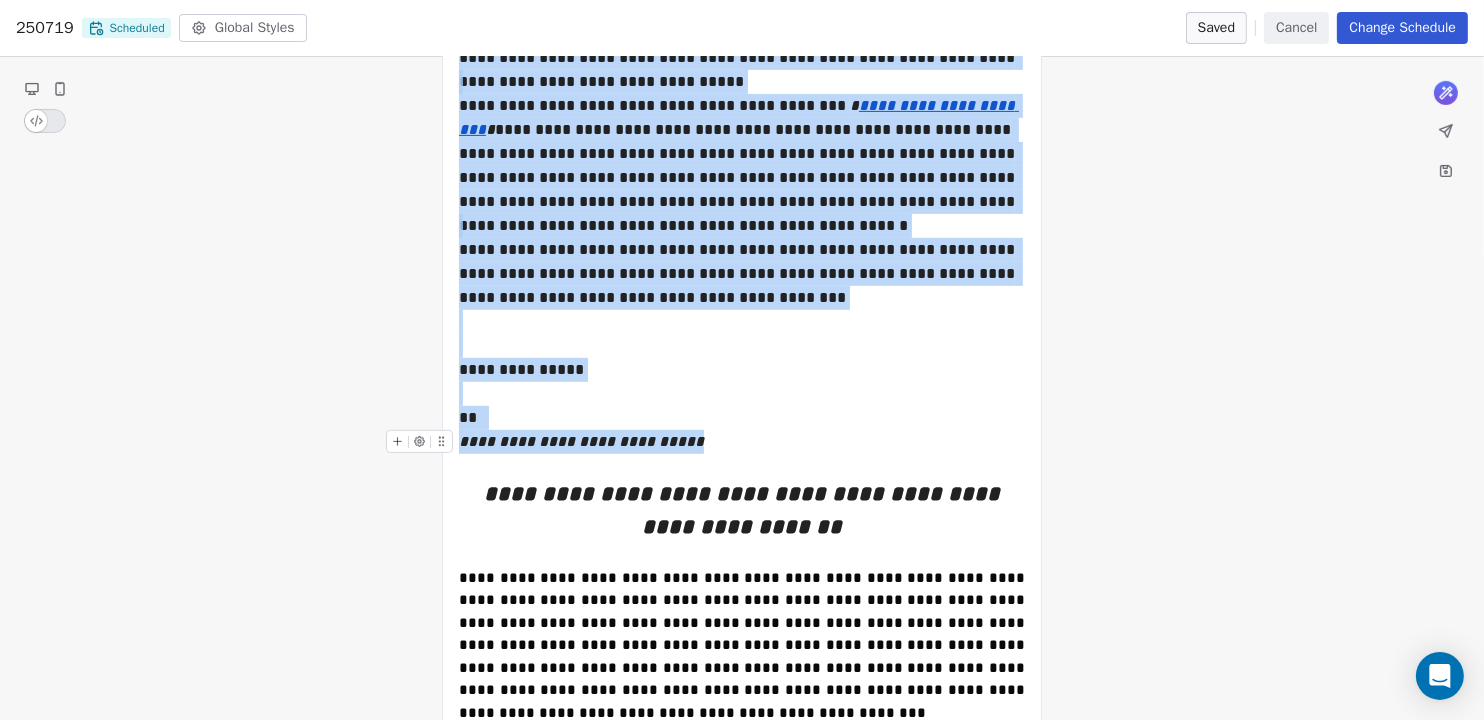 click on "**********" at bounding box center (742, 442) 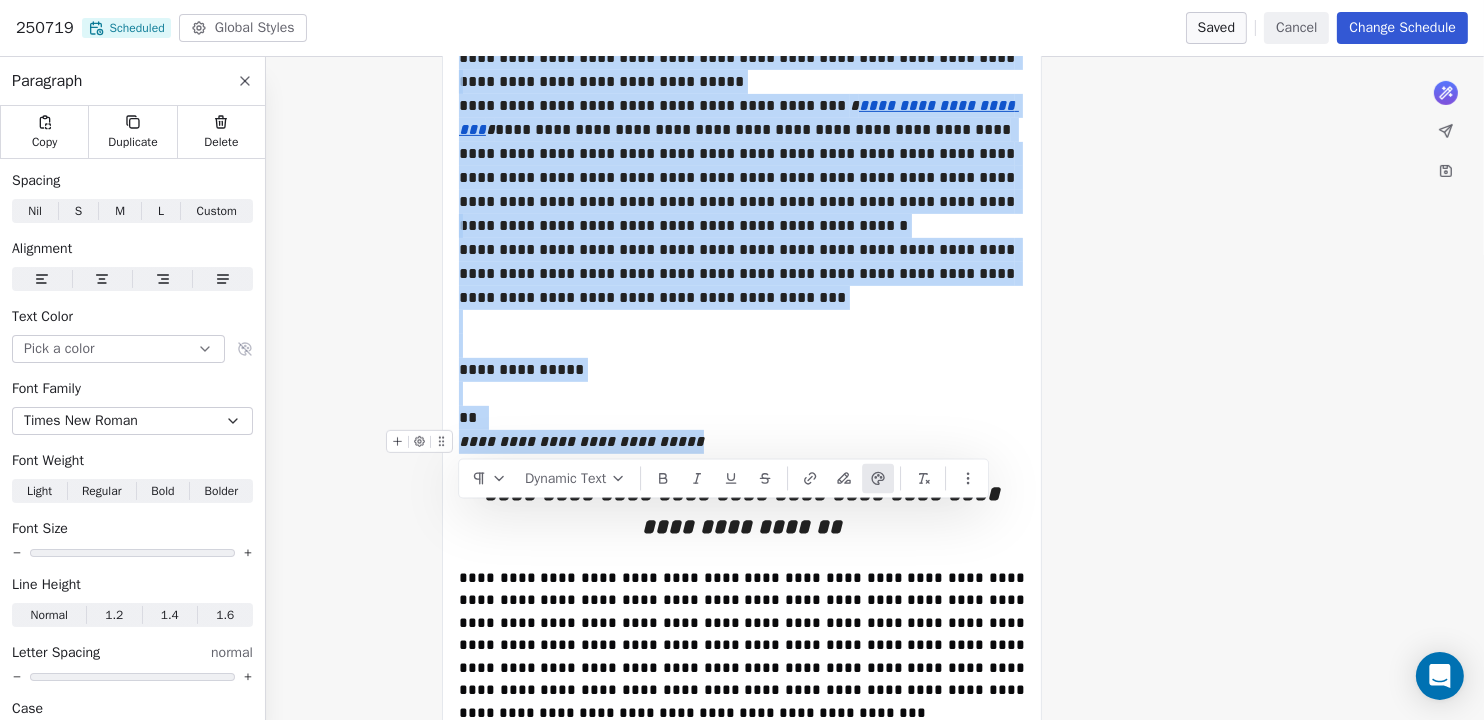 copy on "**********" 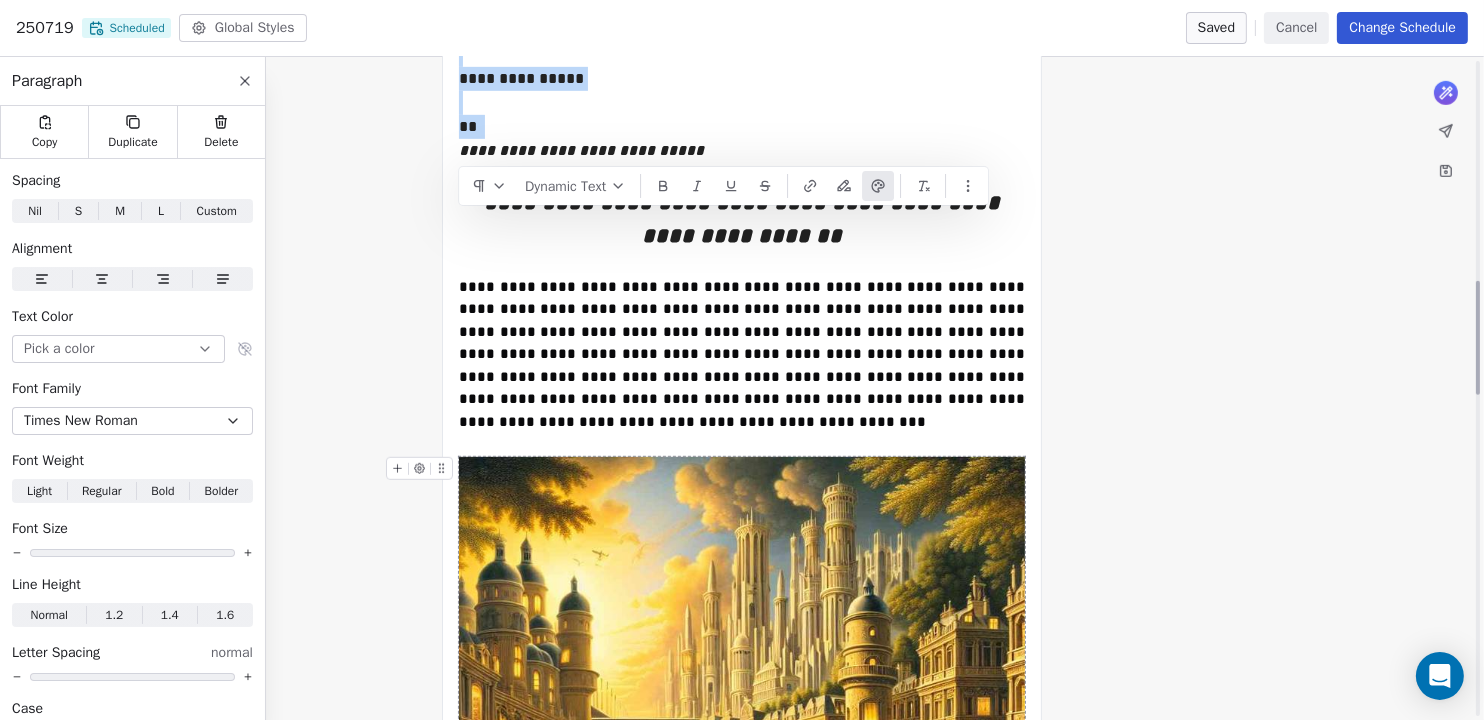 scroll, scrollTop: 1274, scrollLeft: 0, axis: vertical 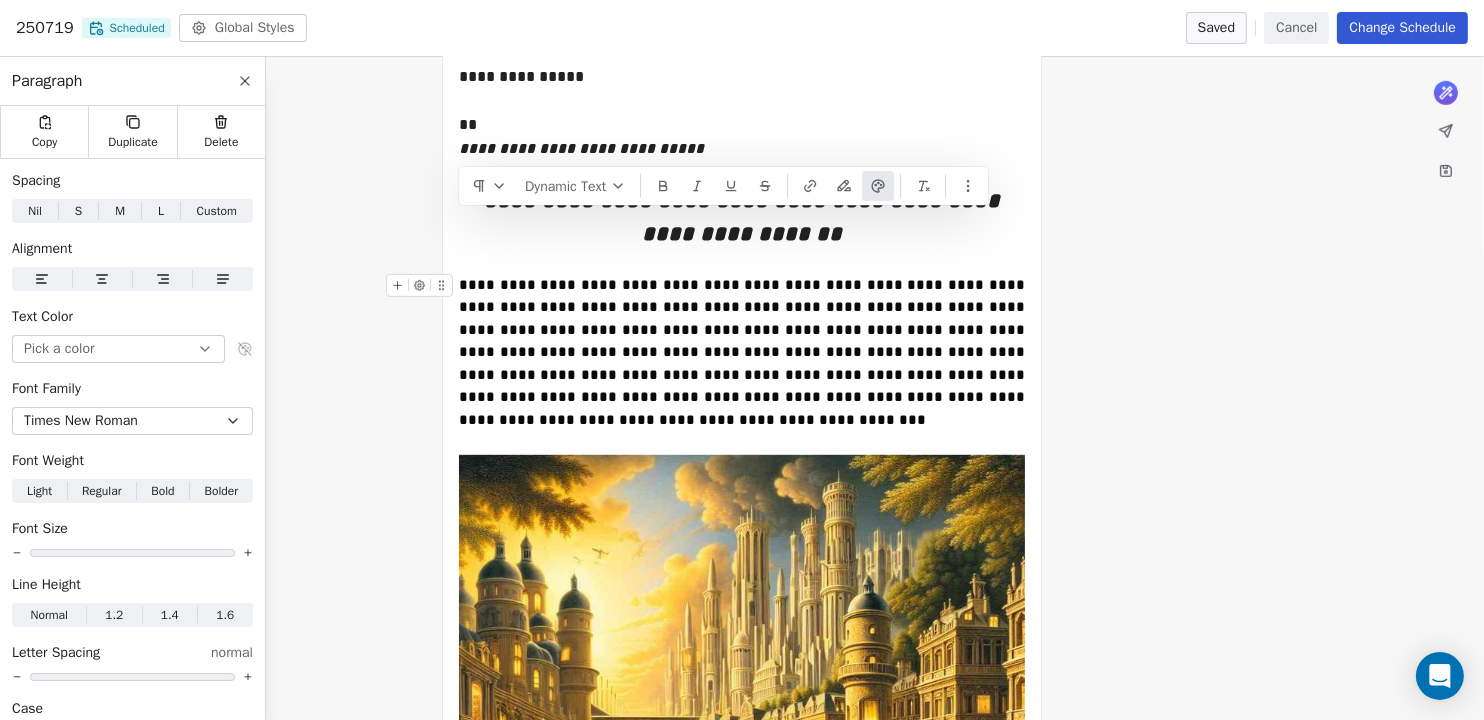 click on "**********" at bounding box center (744, 352) 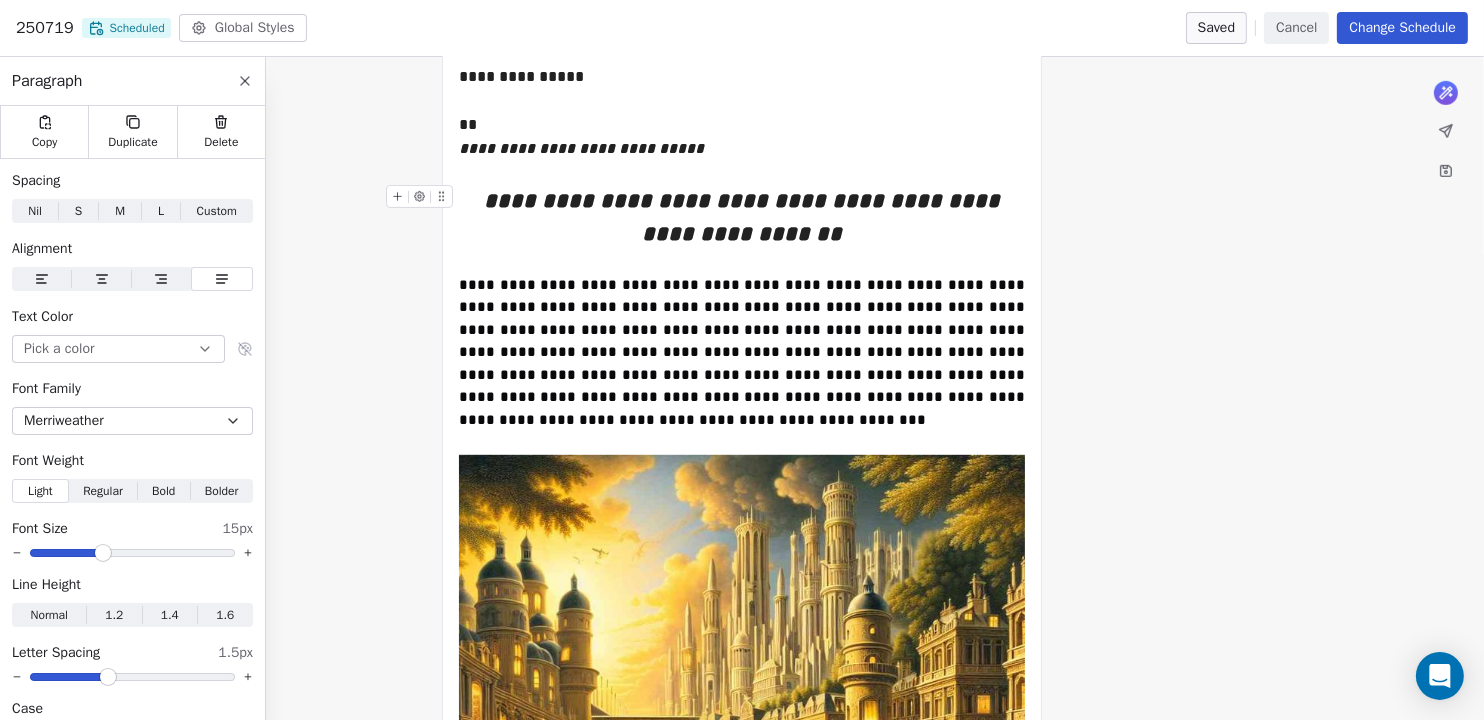 click on "**********" at bounding box center (742, 218) 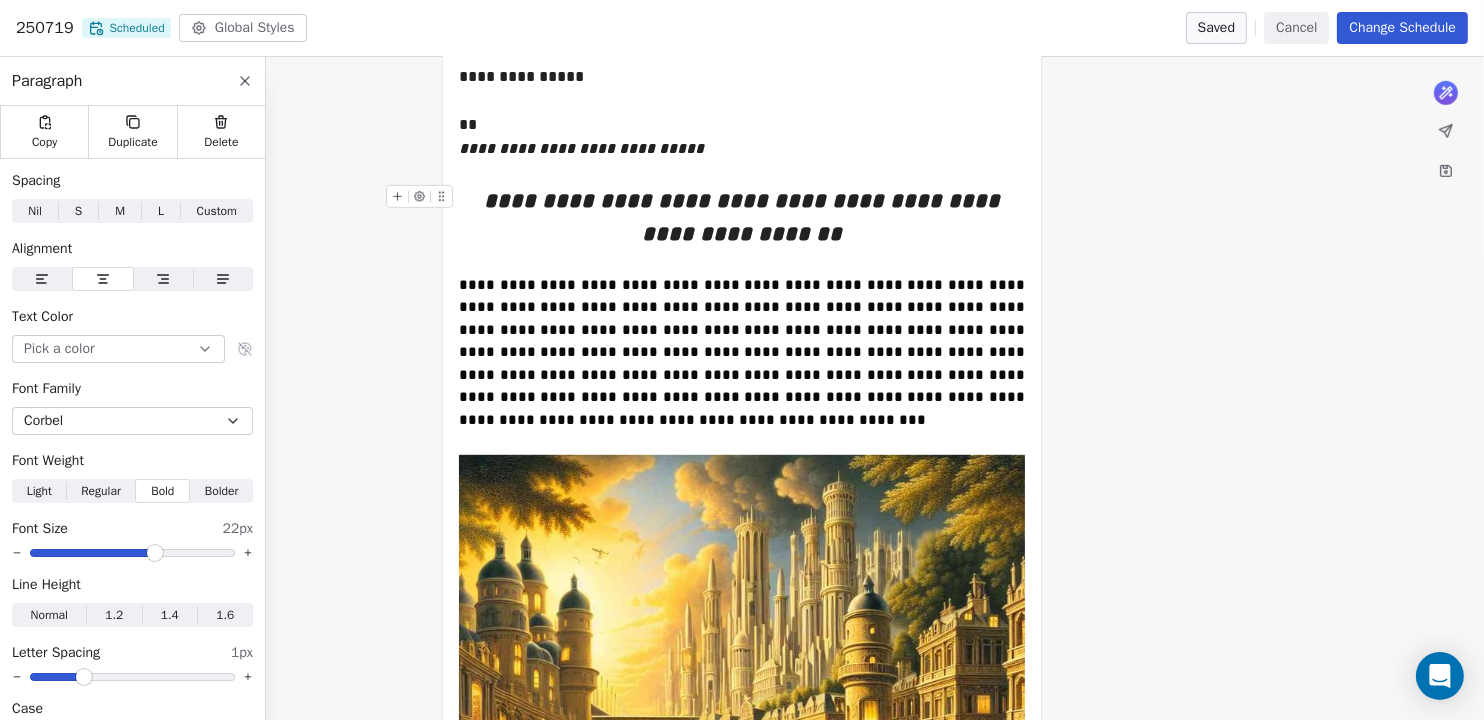 click on "**********" at bounding box center [742, 218] 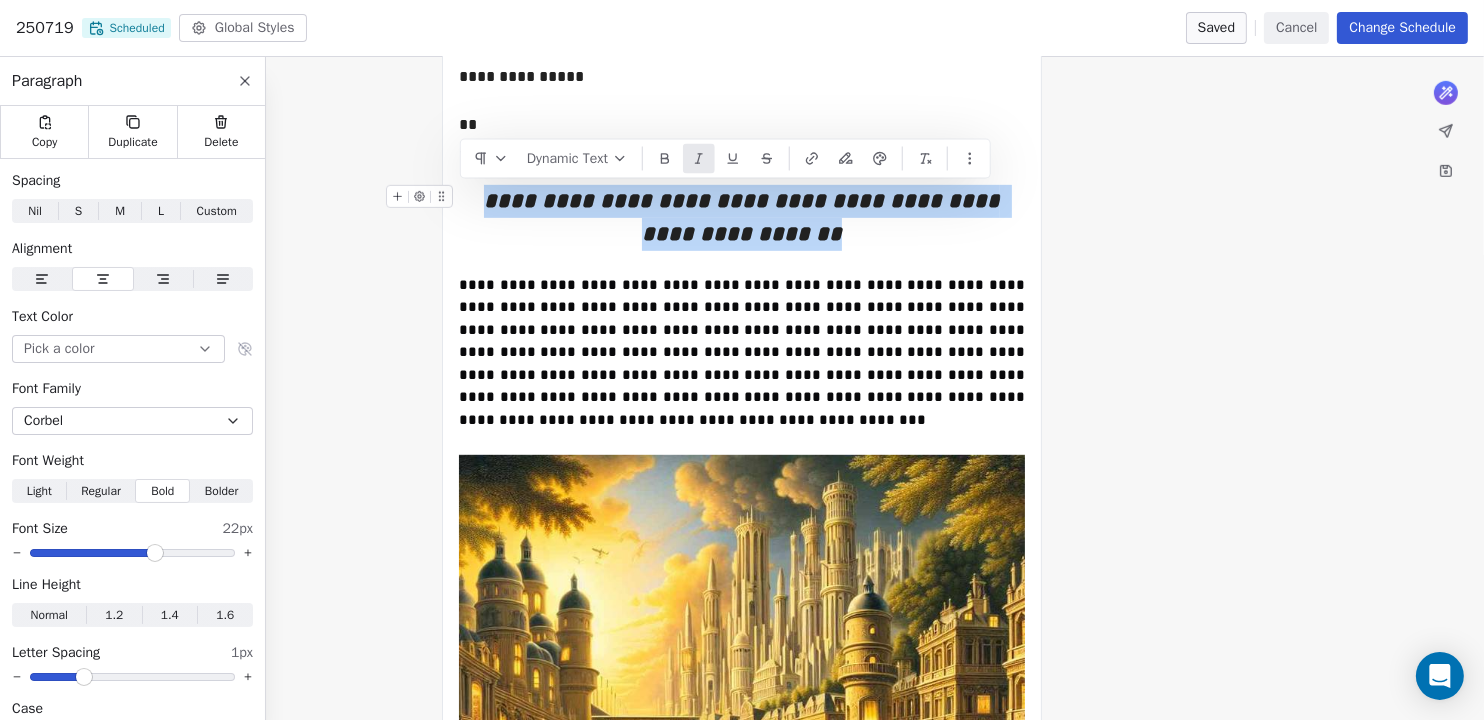 copy on "**********" 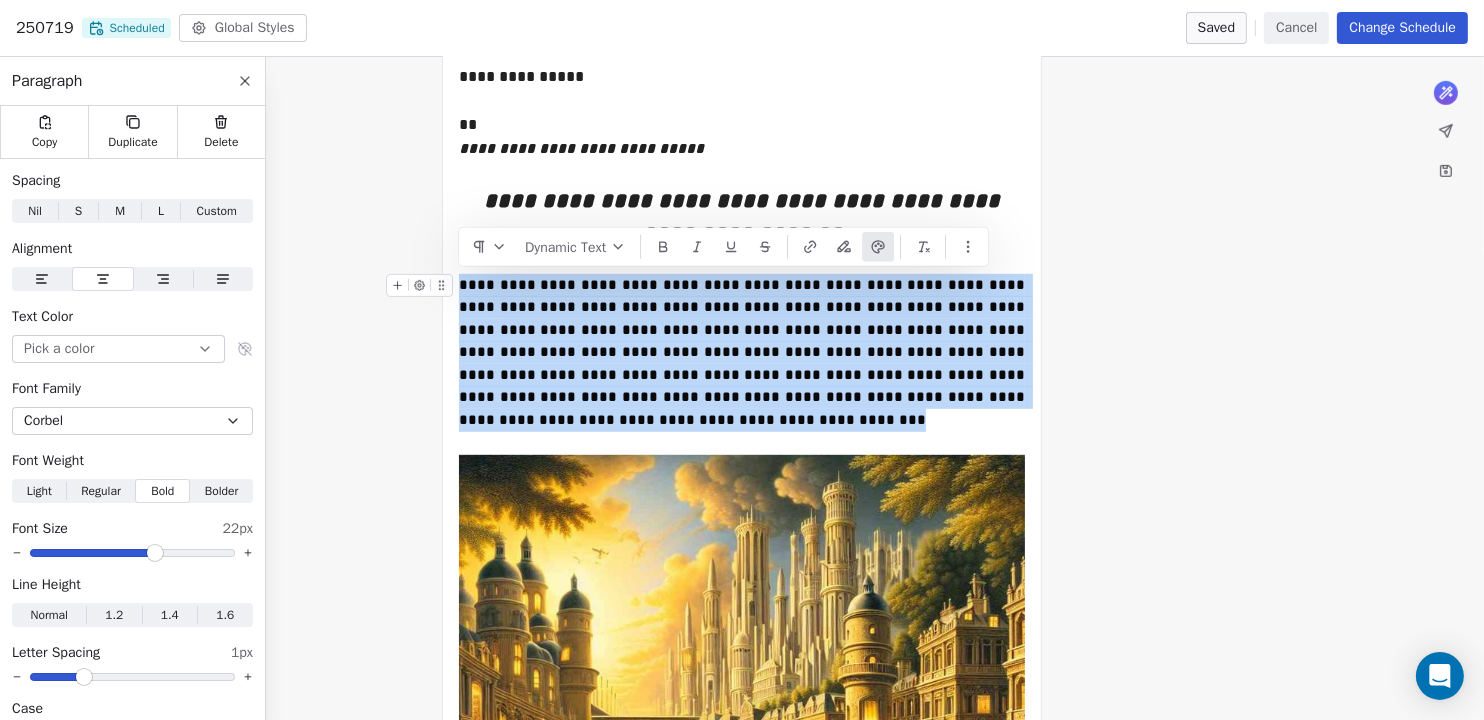 drag, startPoint x: 648, startPoint y: 436, endPoint x: 459, endPoint y: 292, distance: 237.60681 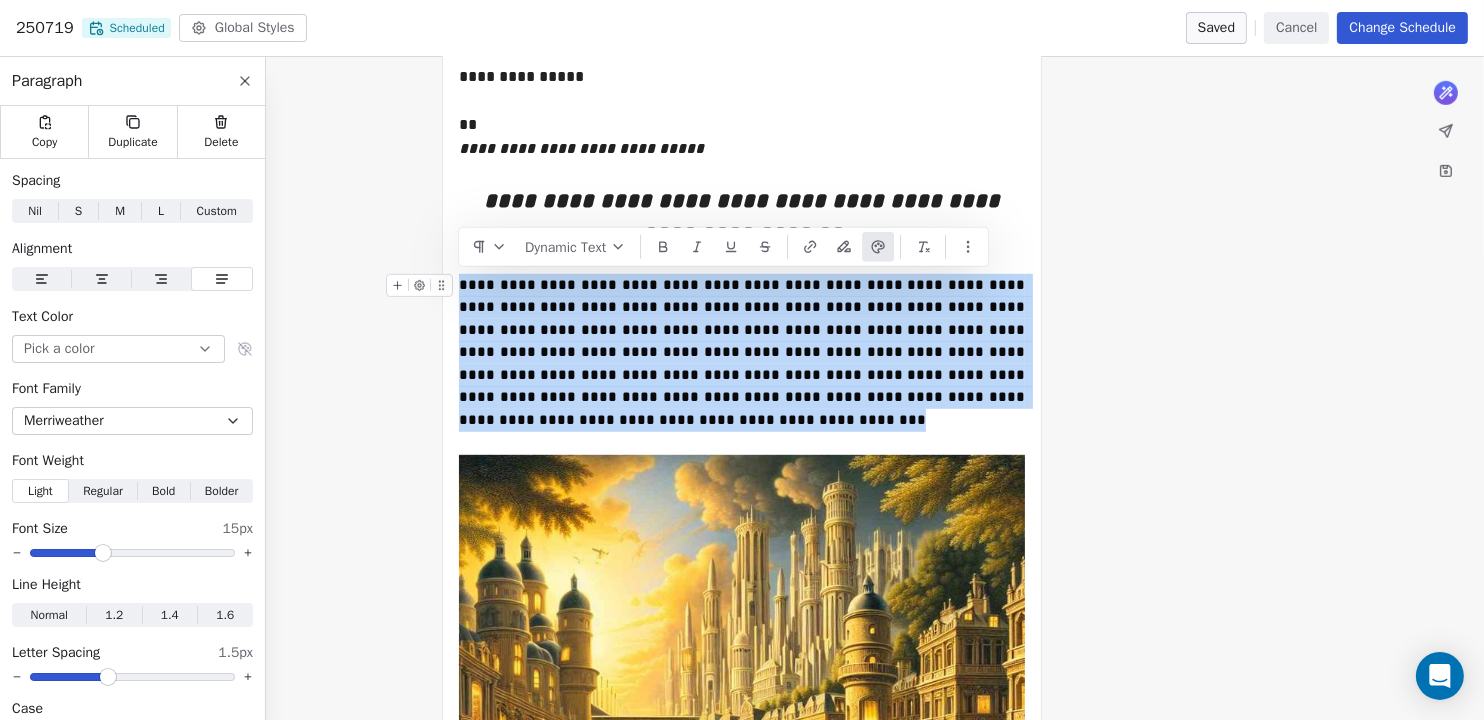 copy on "**********" 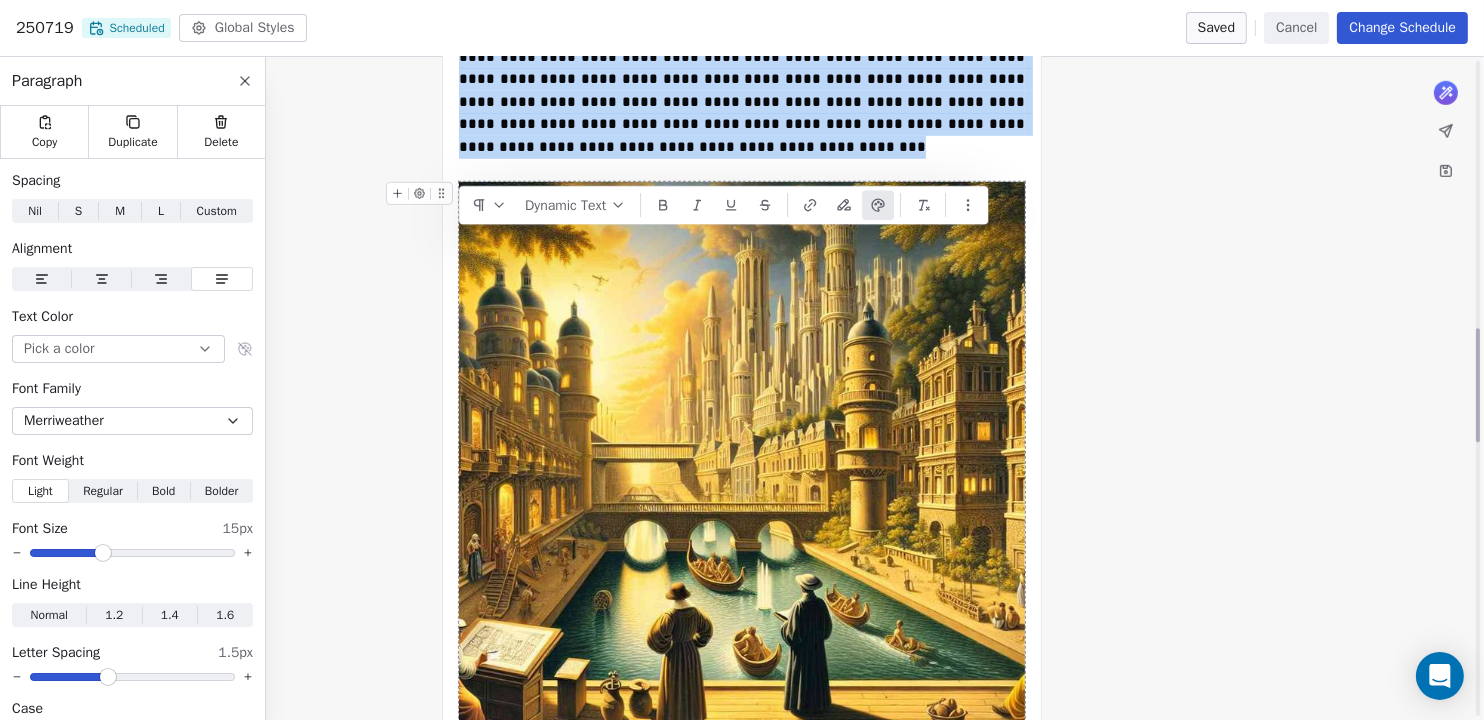 scroll, scrollTop: 1549, scrollLeft: 0, axis: vertical 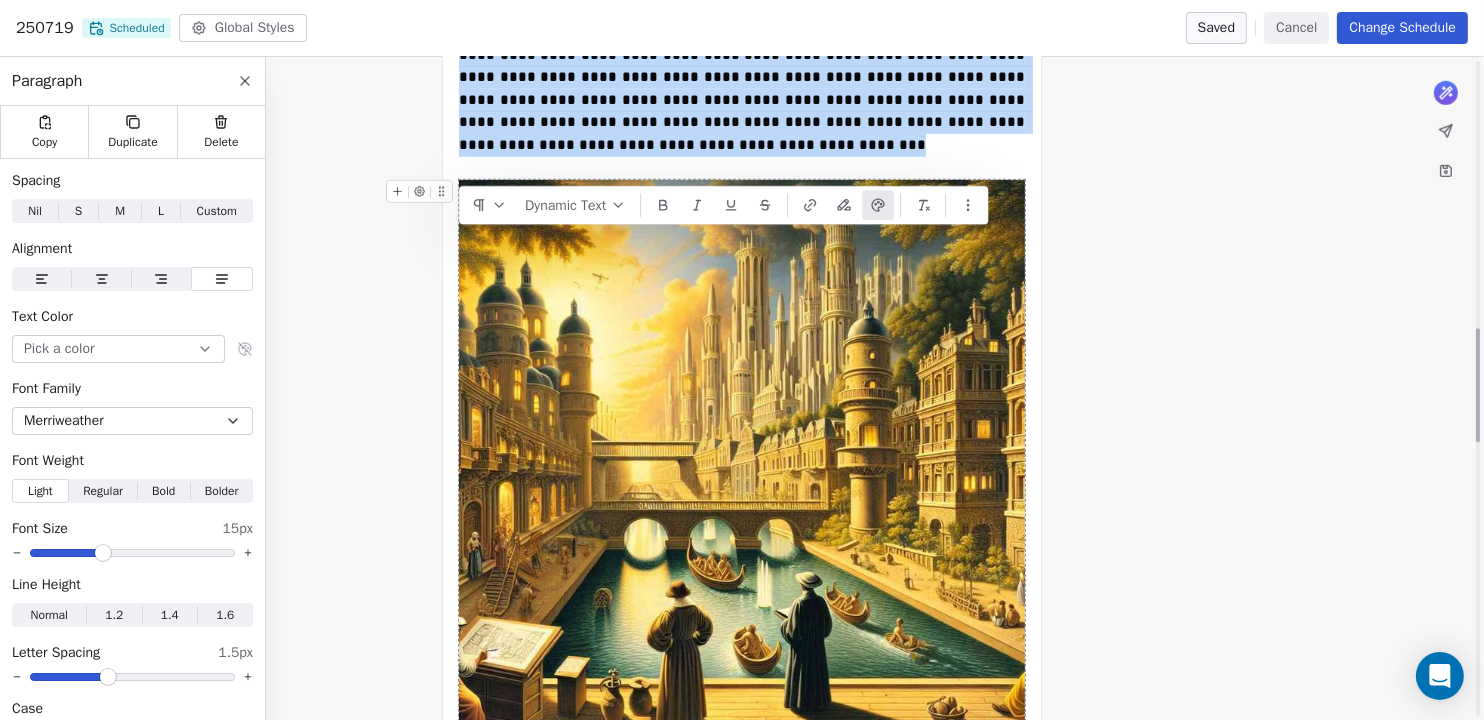click at bounding box center [742, 463] 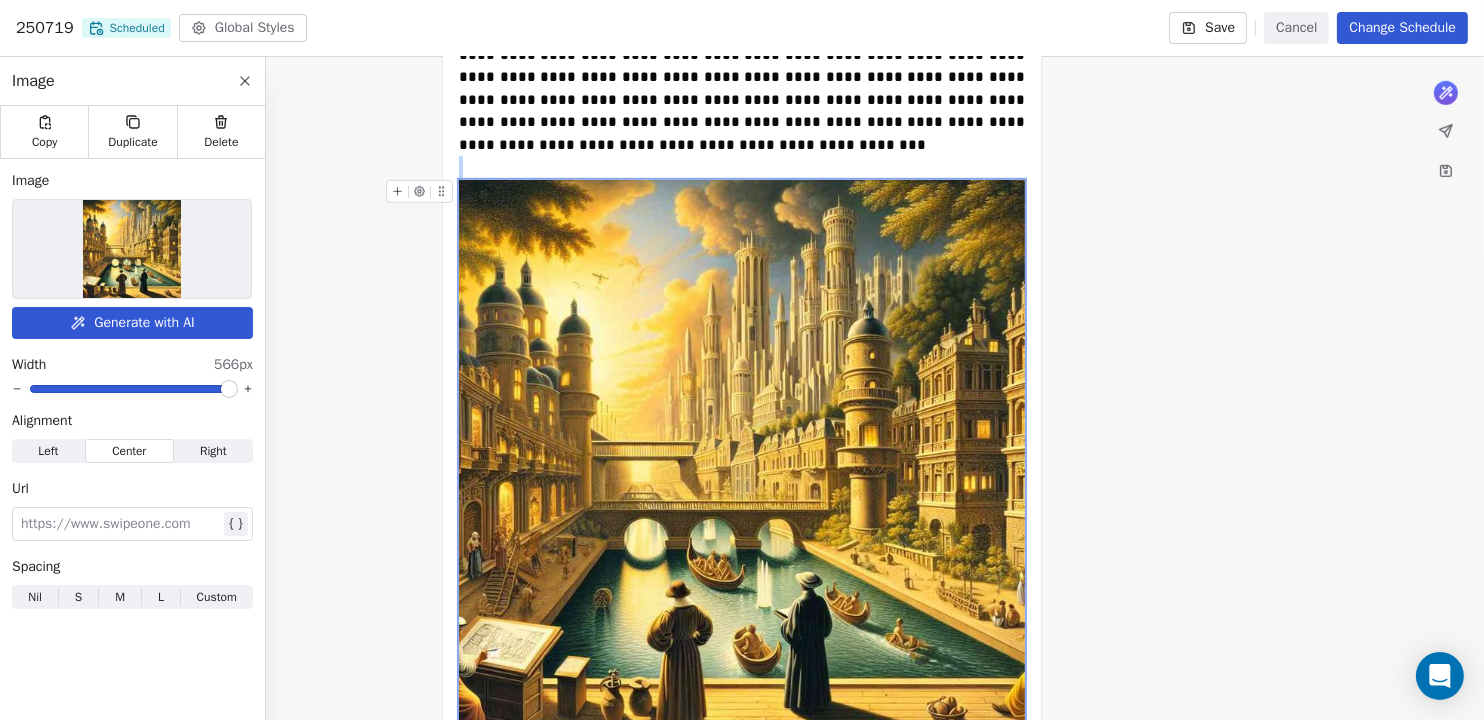 click at bounding box center [132, 249] 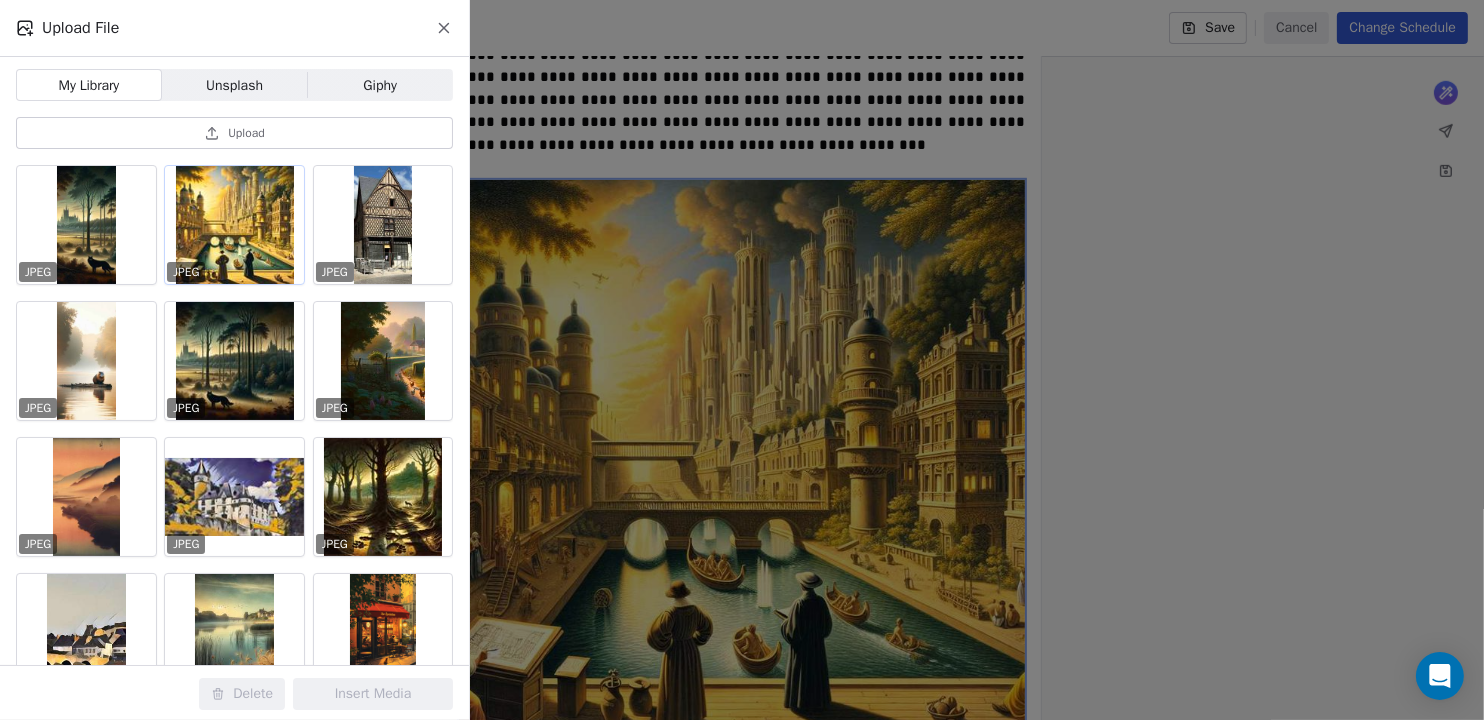 click at bounding box center (234, 225) 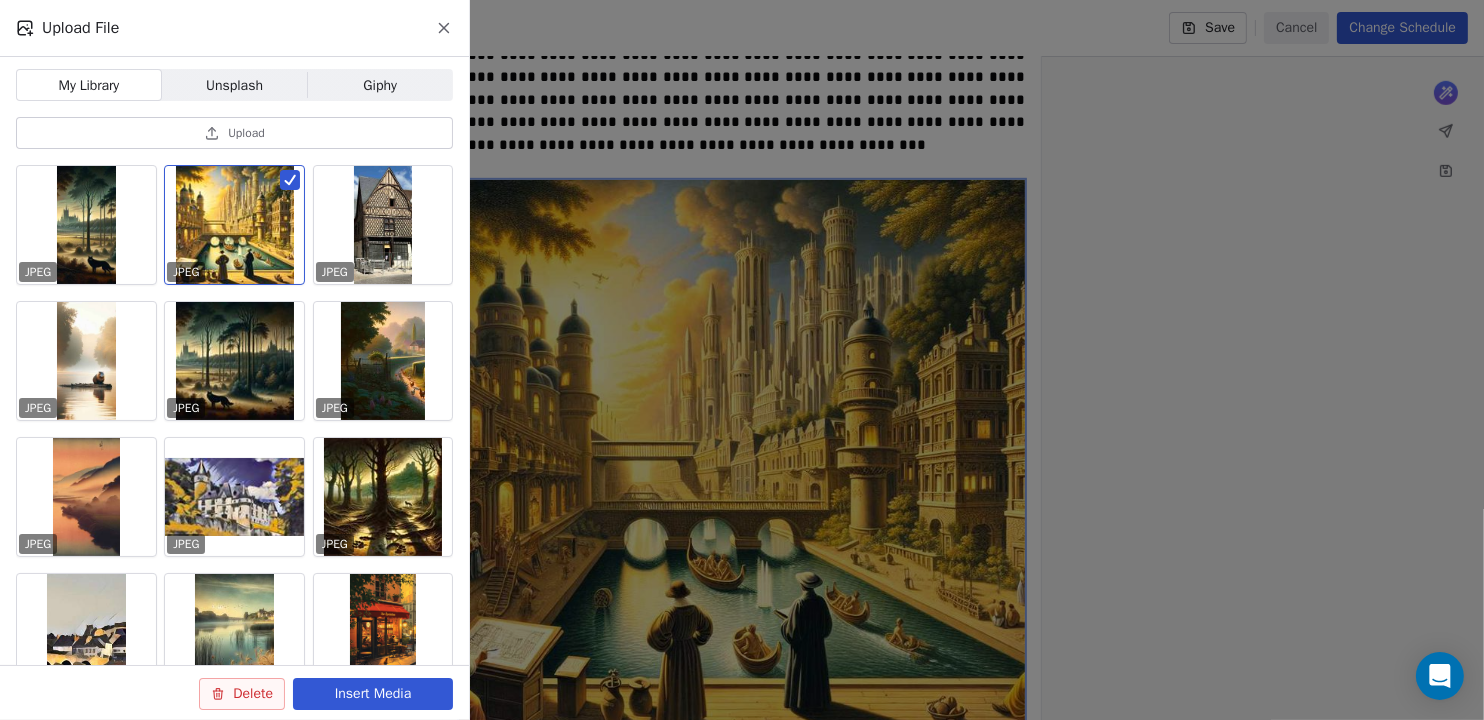 click at bounding box center [234, 225] 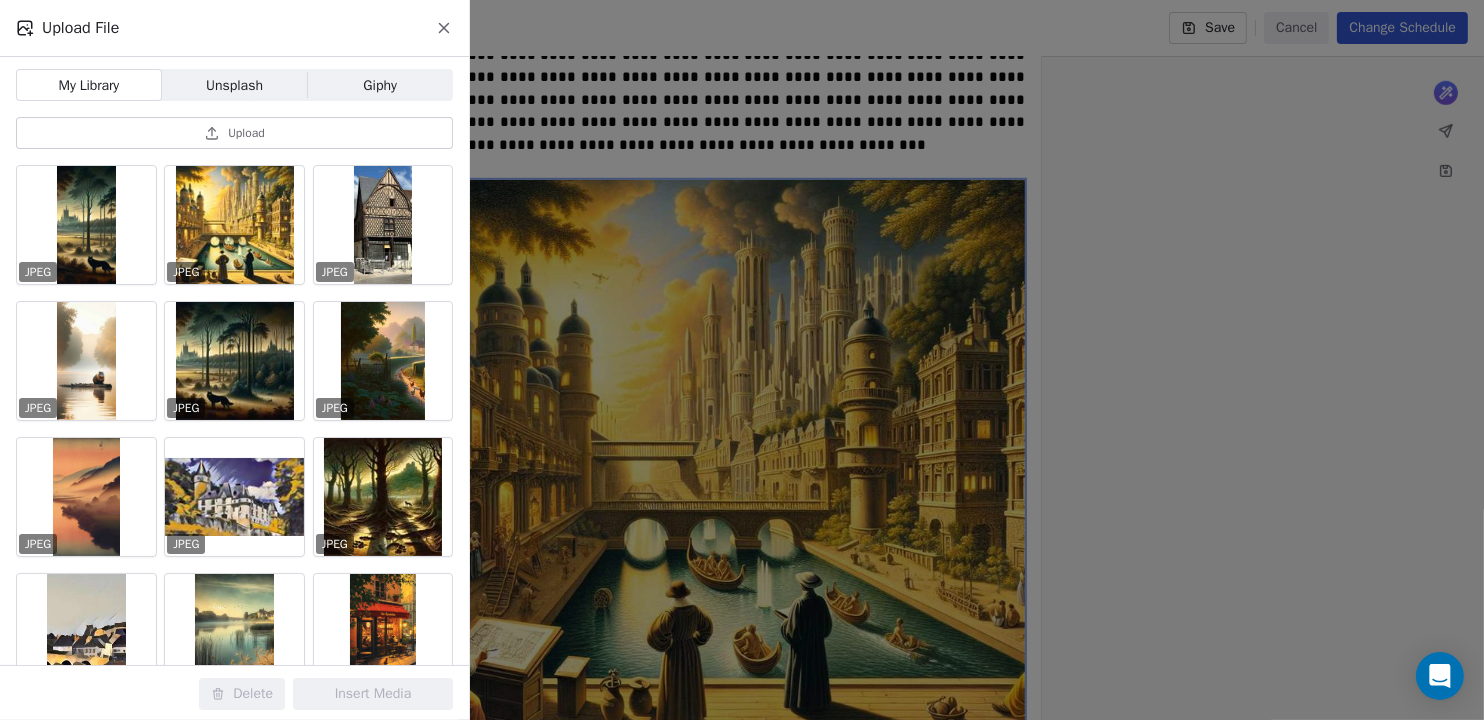 click 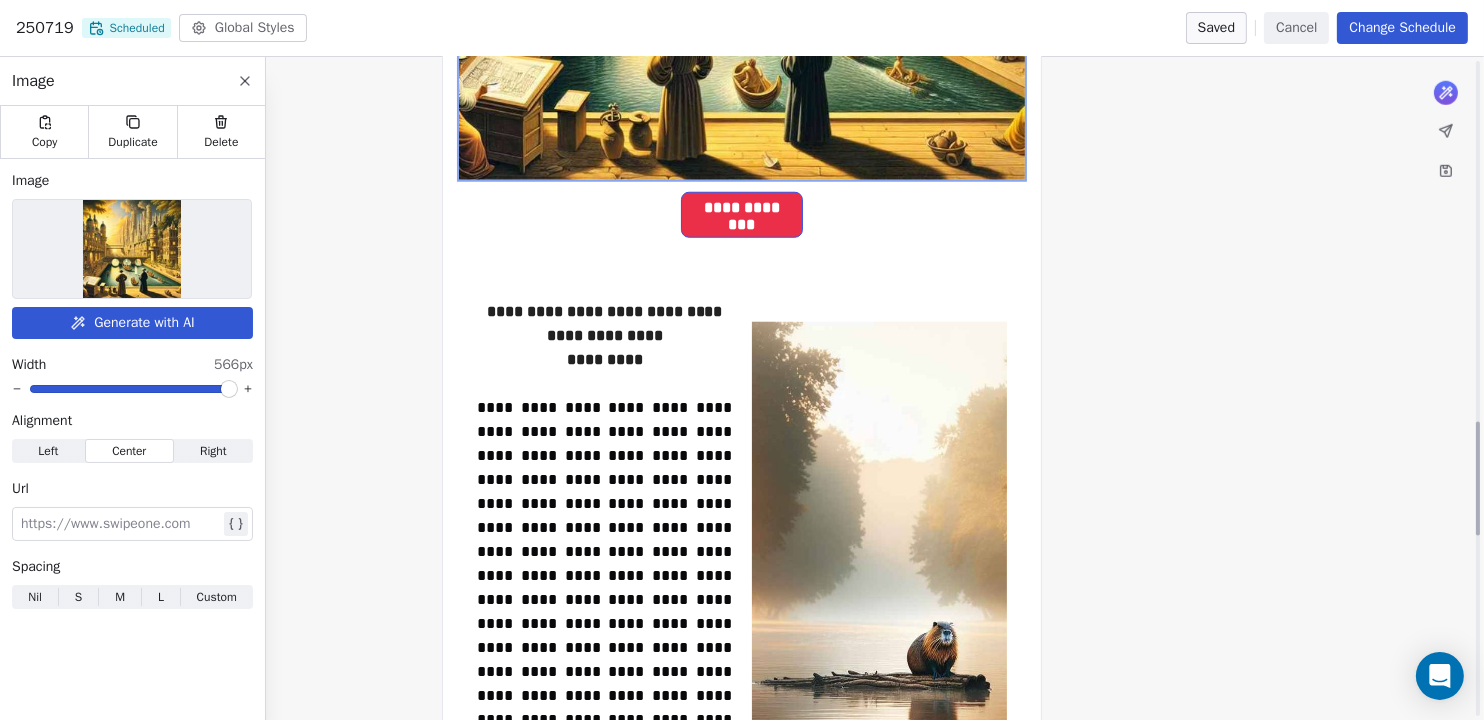 scroll, scrollTop: 2116, scrollLeft: 0, axis: vertical 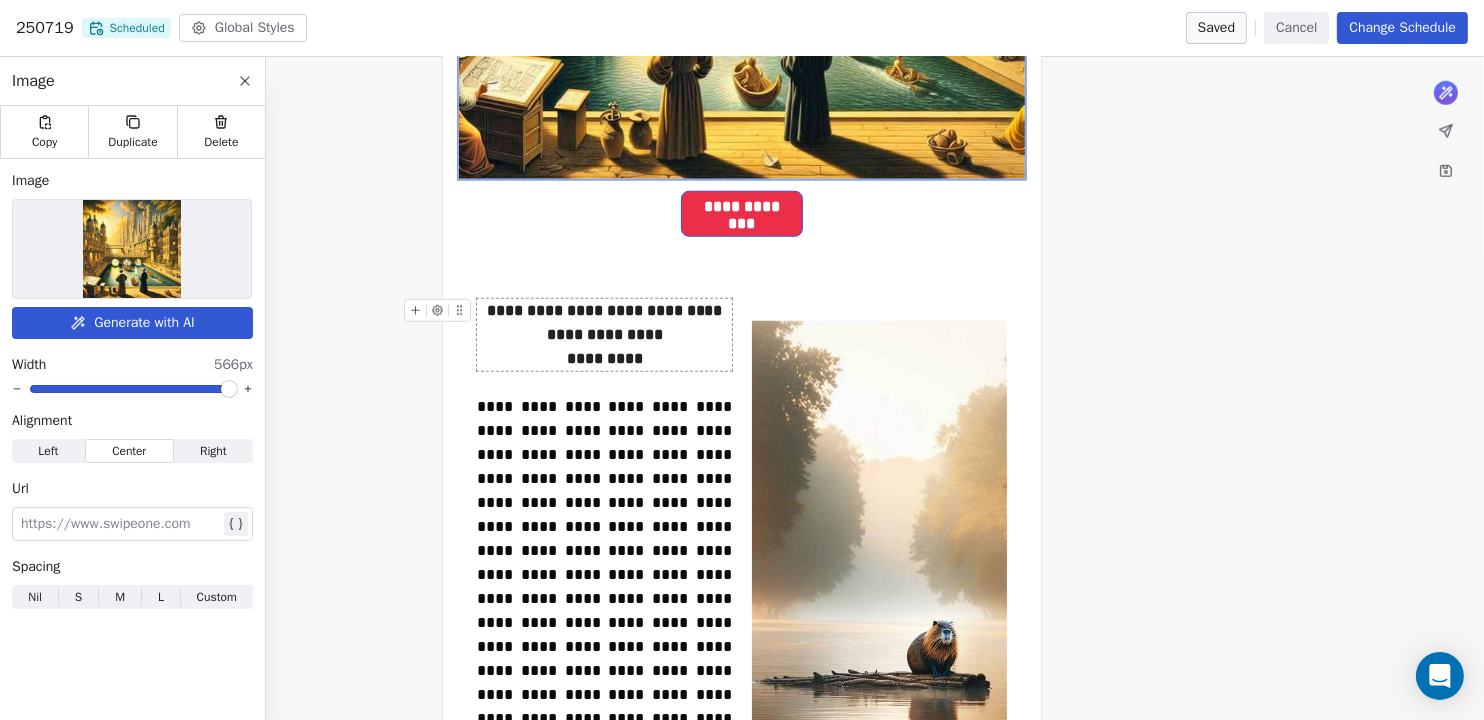 click on "**********" at bounding box center (604, 335) 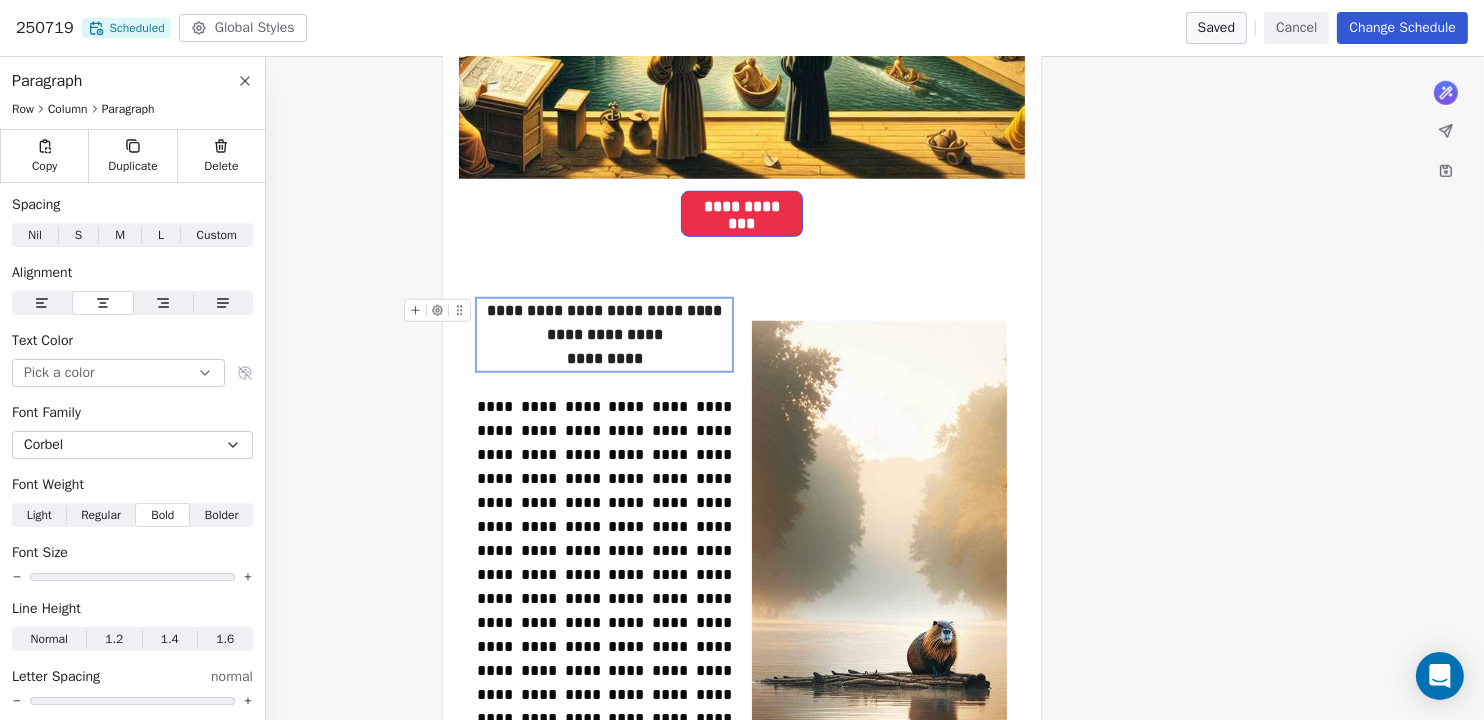 click on "**********" at bounding box center [604, 335] 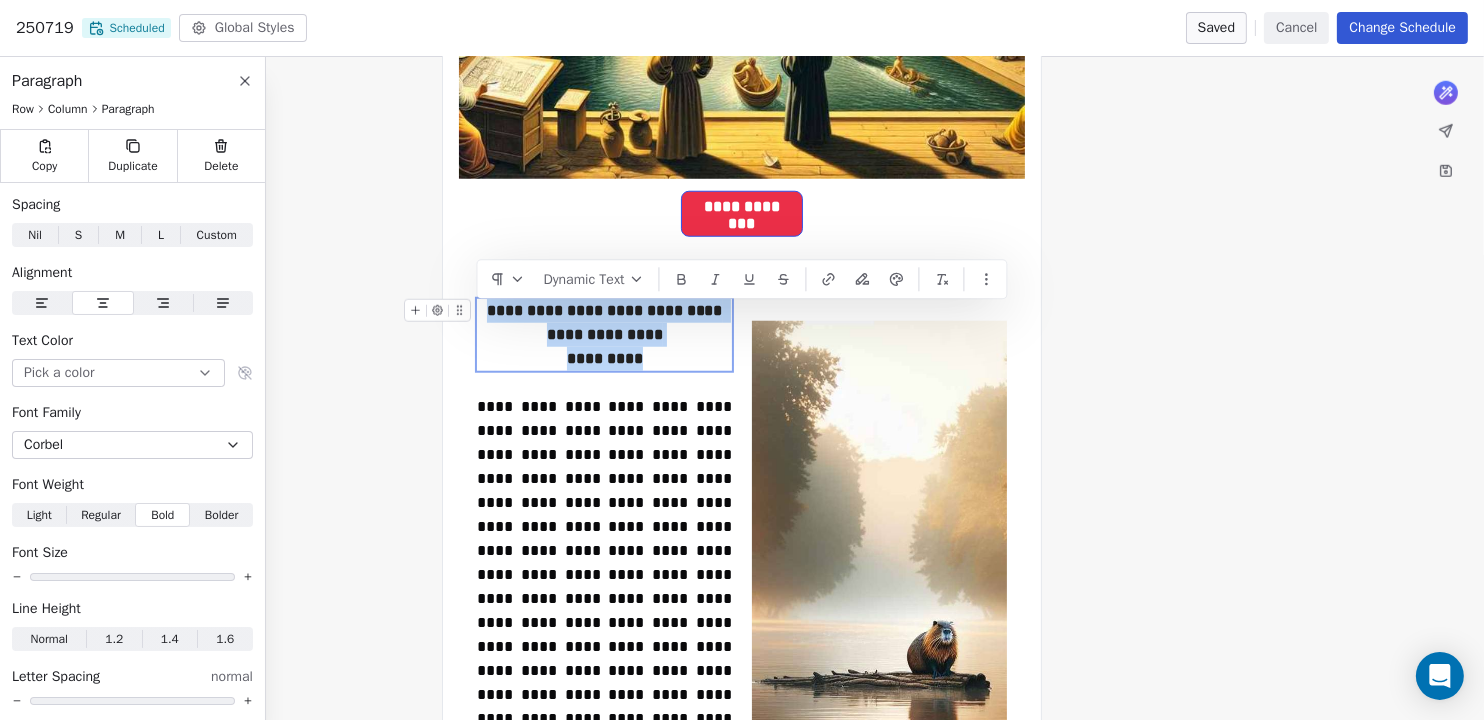 copy on "**********" 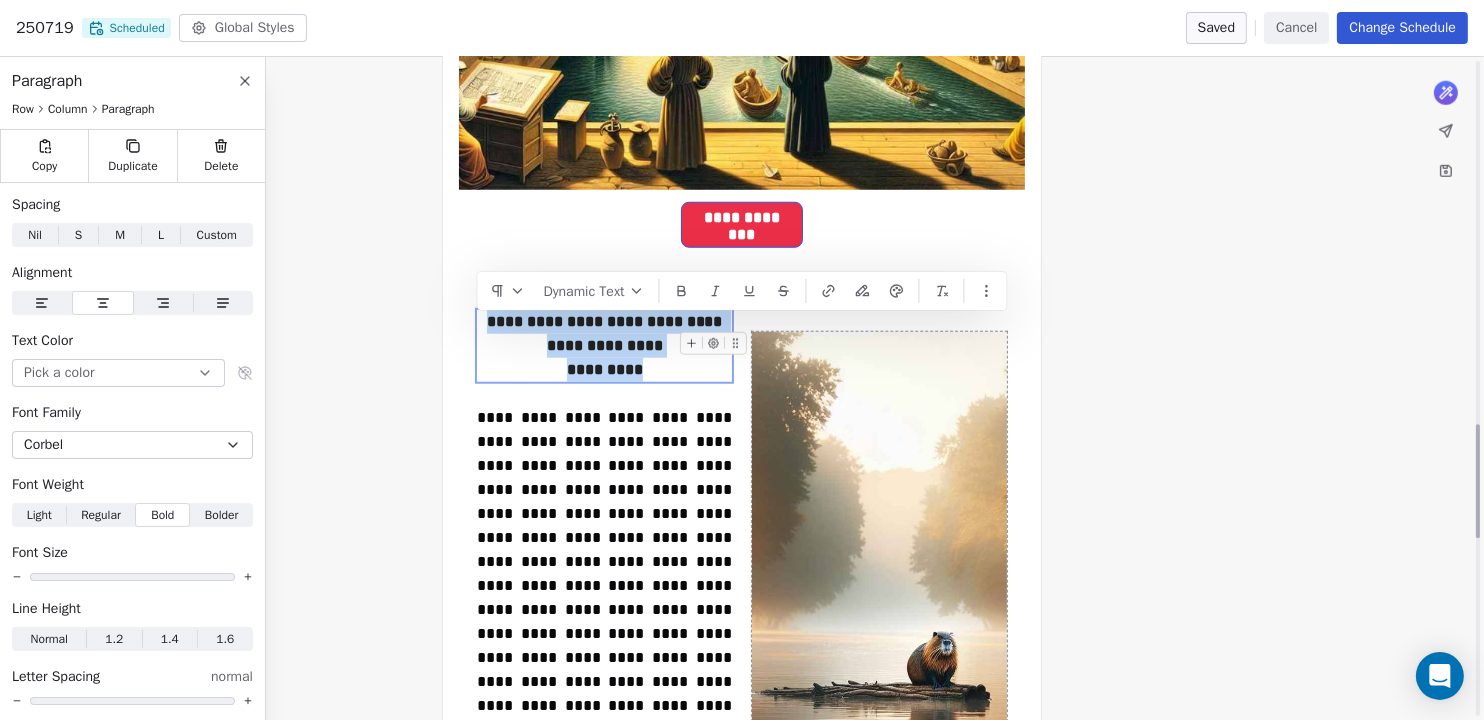 scroll, scrollTop: 2096, scrollLeft: 0, axis: vertical 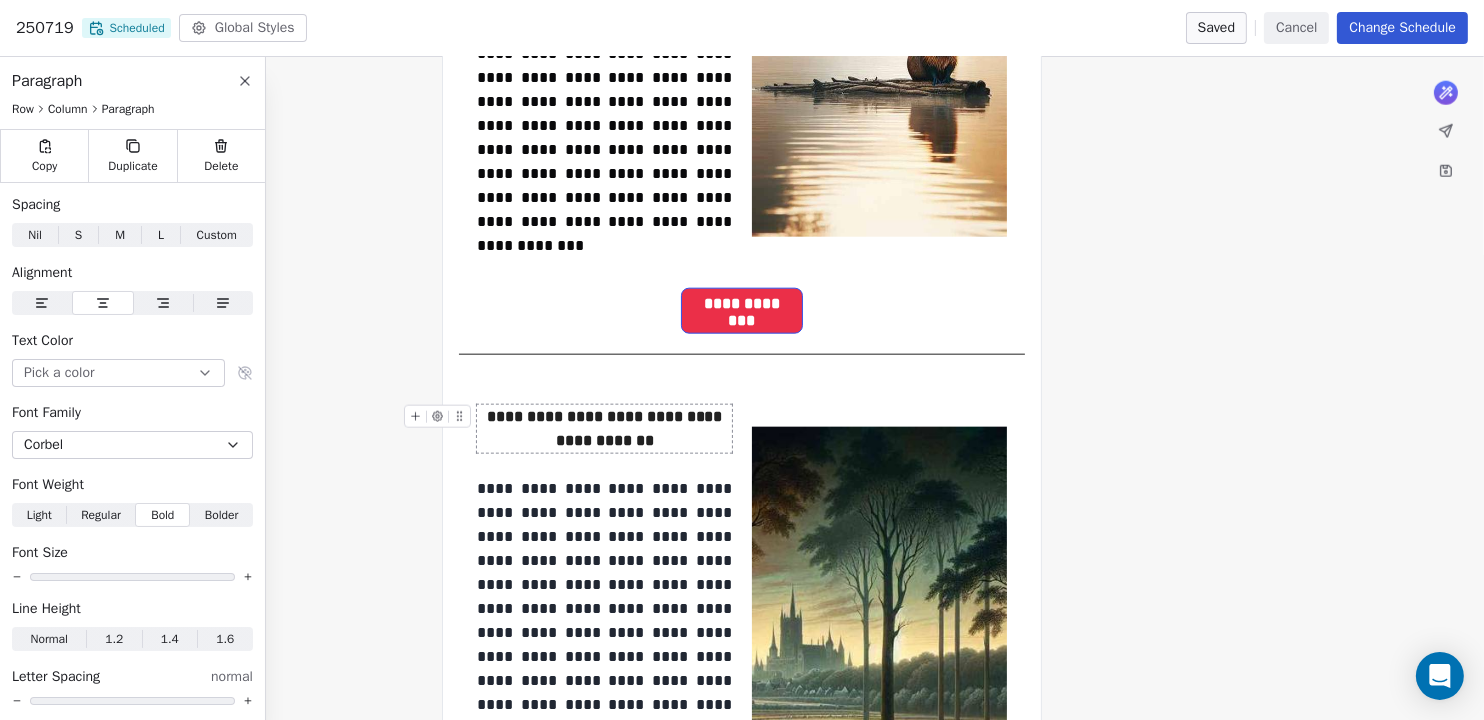 click on "**********" at bounding box center (604, 429) 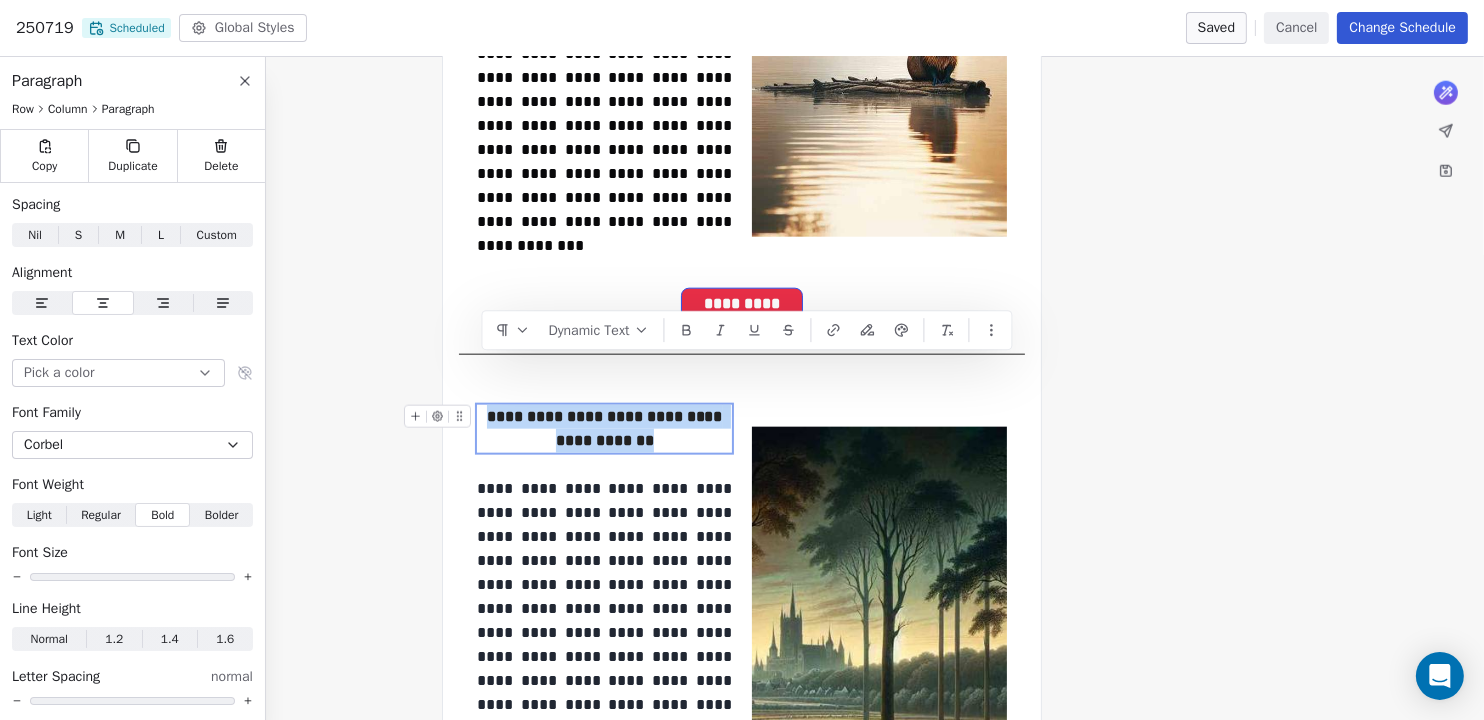 drag, startPoint x: 637, startPoint y: 390, endPoint x: 462, endPoint y: 366, distance: 176.63805 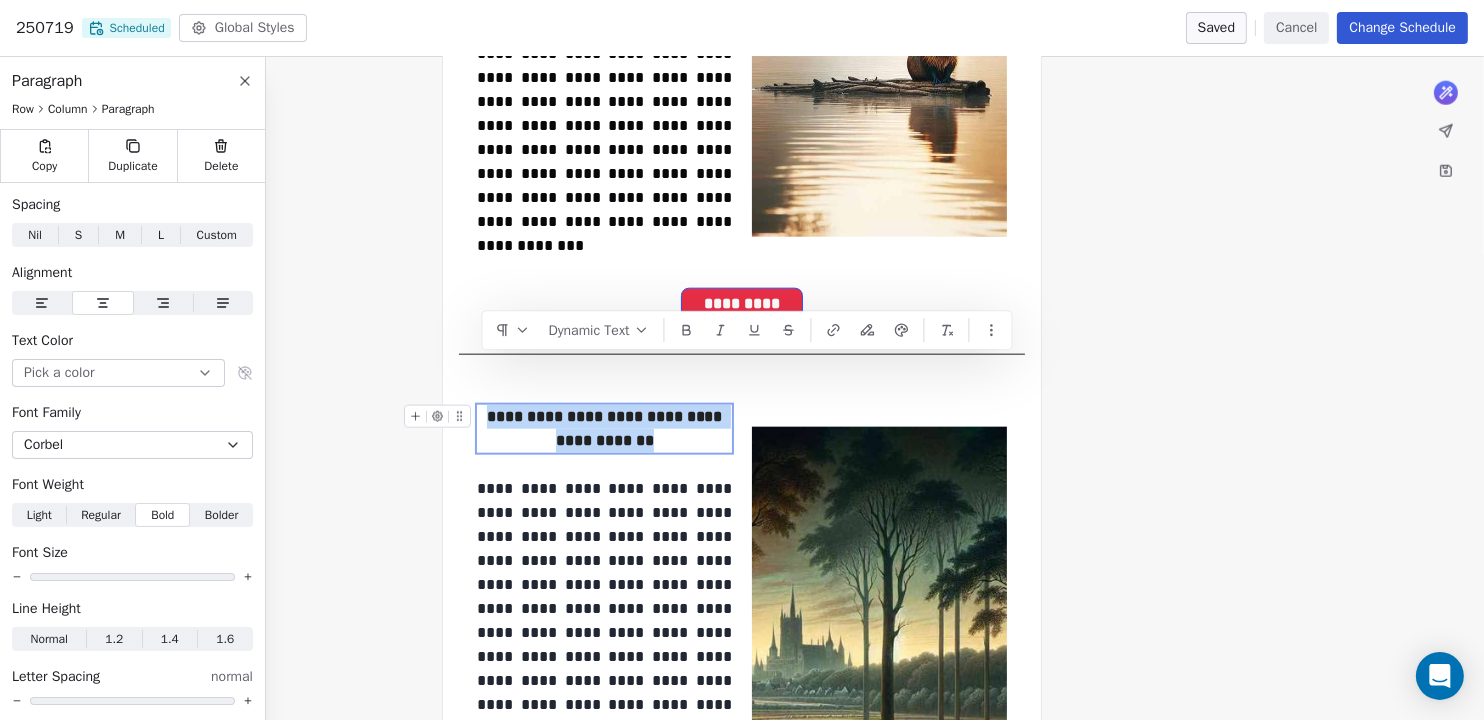 copy on "**********" 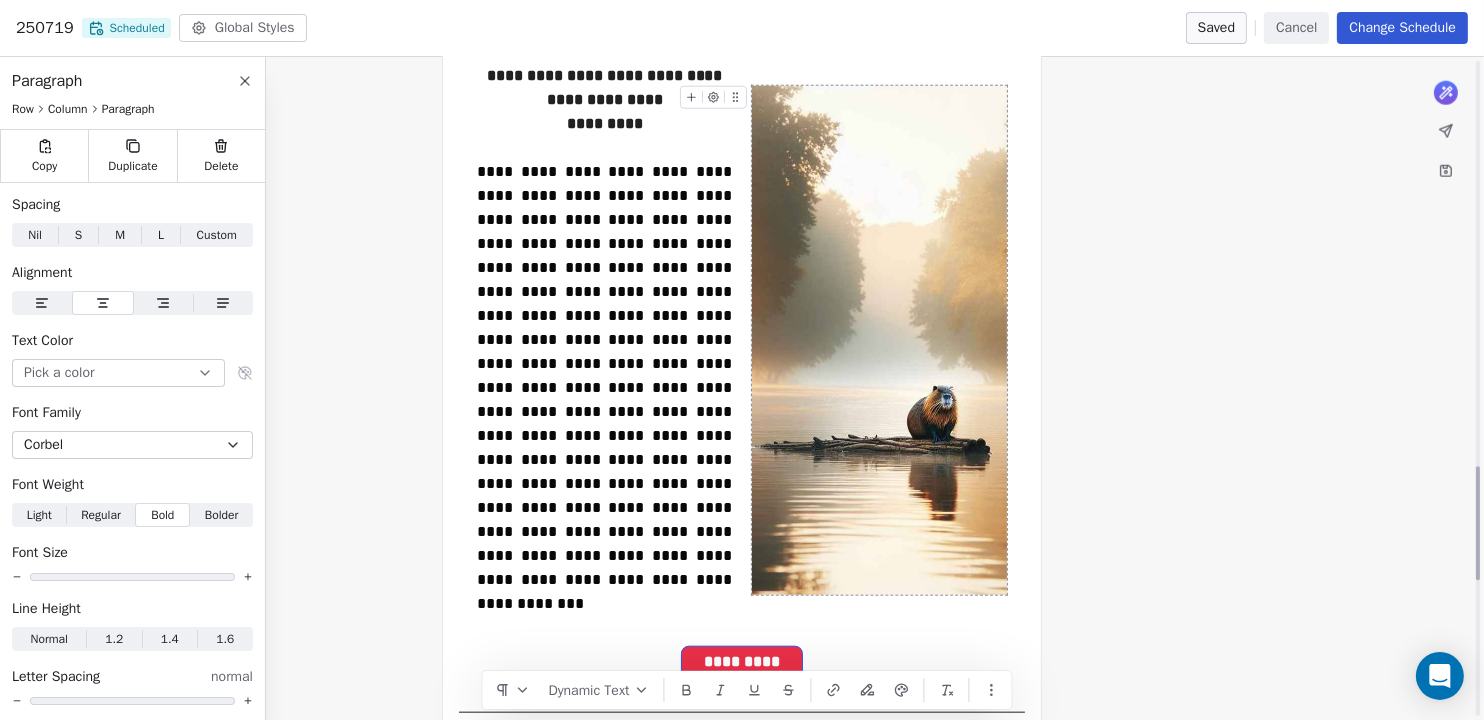 scroll, scrollTop: 2349, scrollLeft: 0, axis: vertical 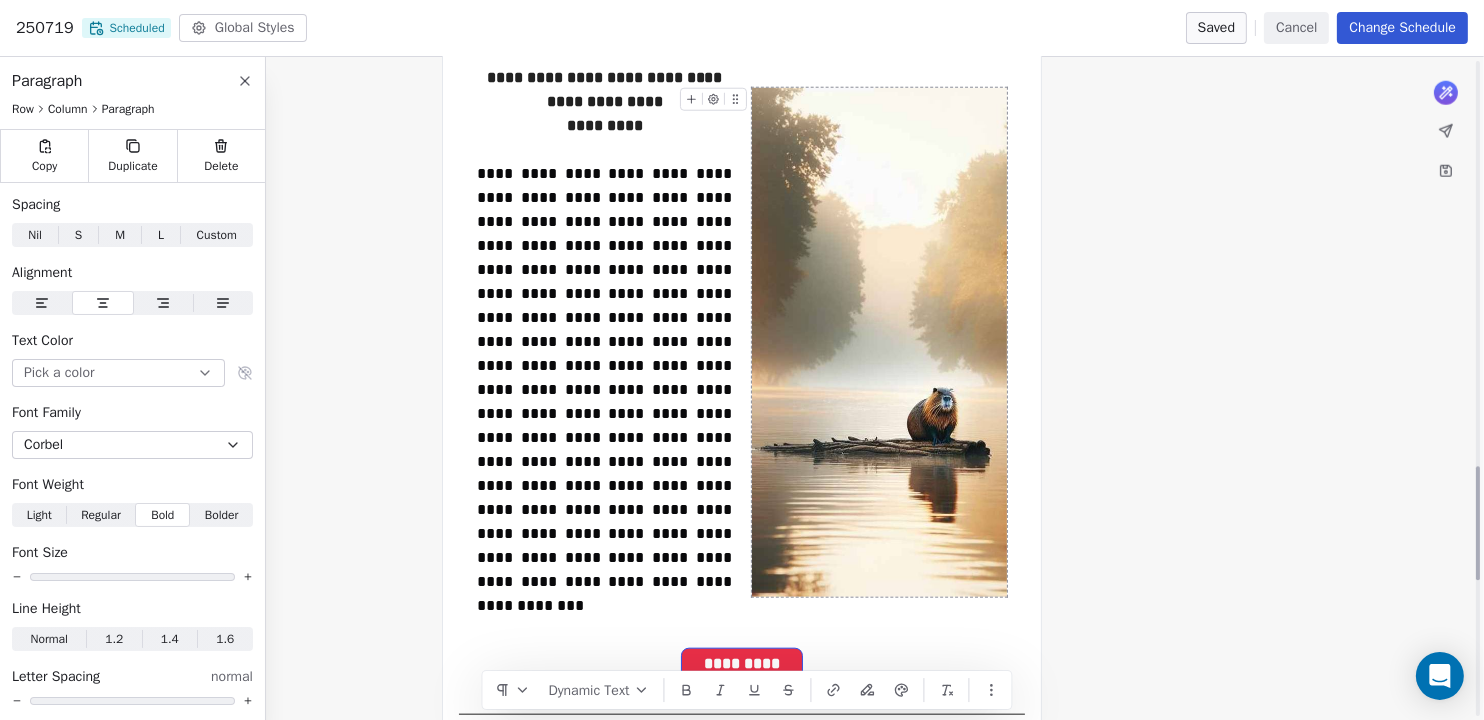 click at bounding box center (879, 343) 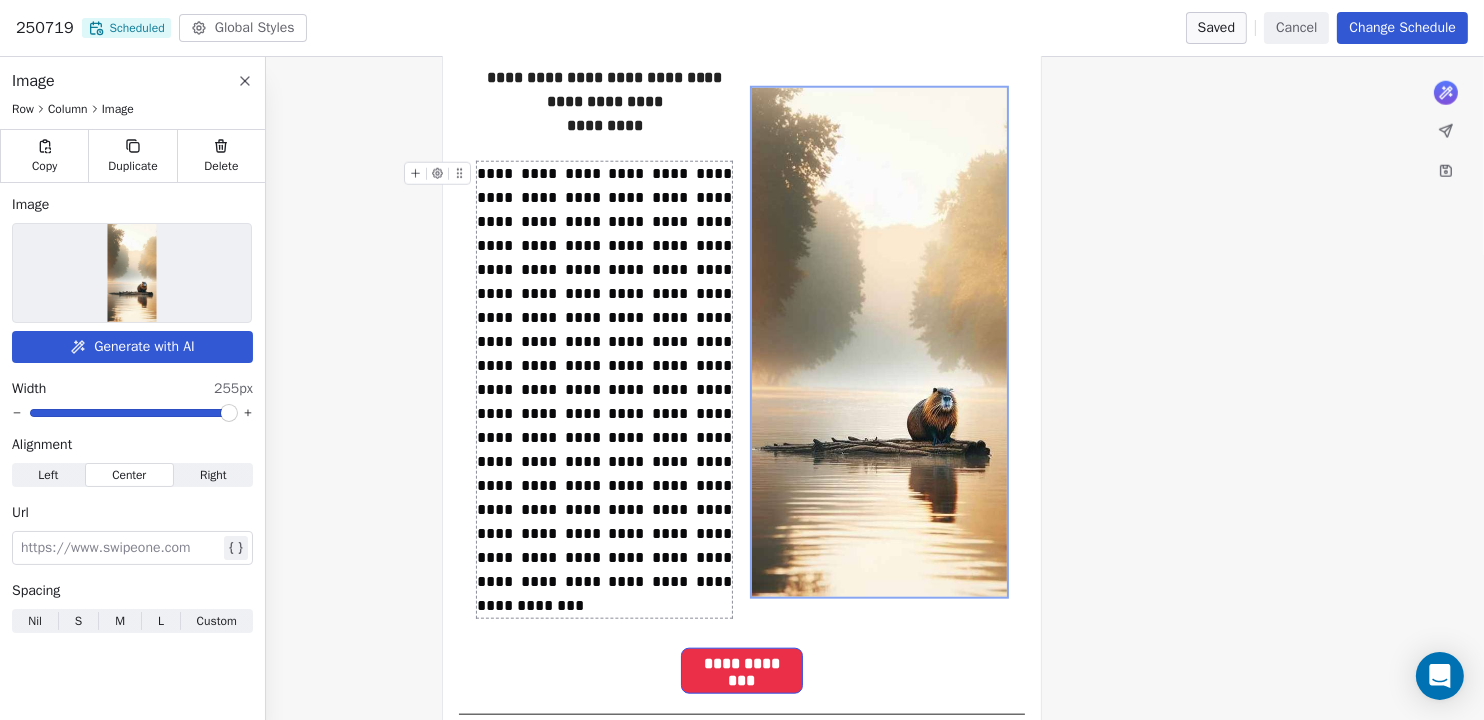 click on "**********" at bounding box center [606, 389] 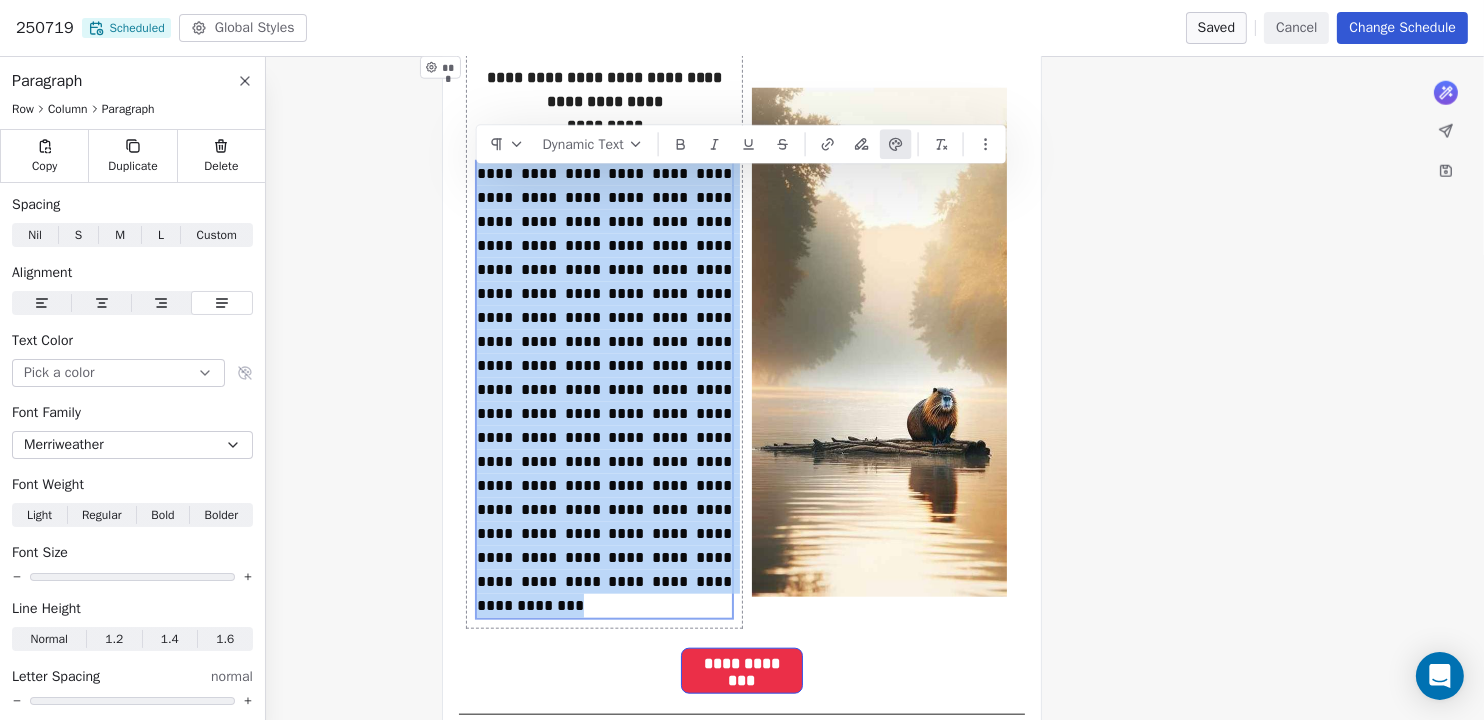 drag, startPoint x: 630, startPoint y: 543, endPoint x: 471, endPoint y: 190, distance: 387.1563 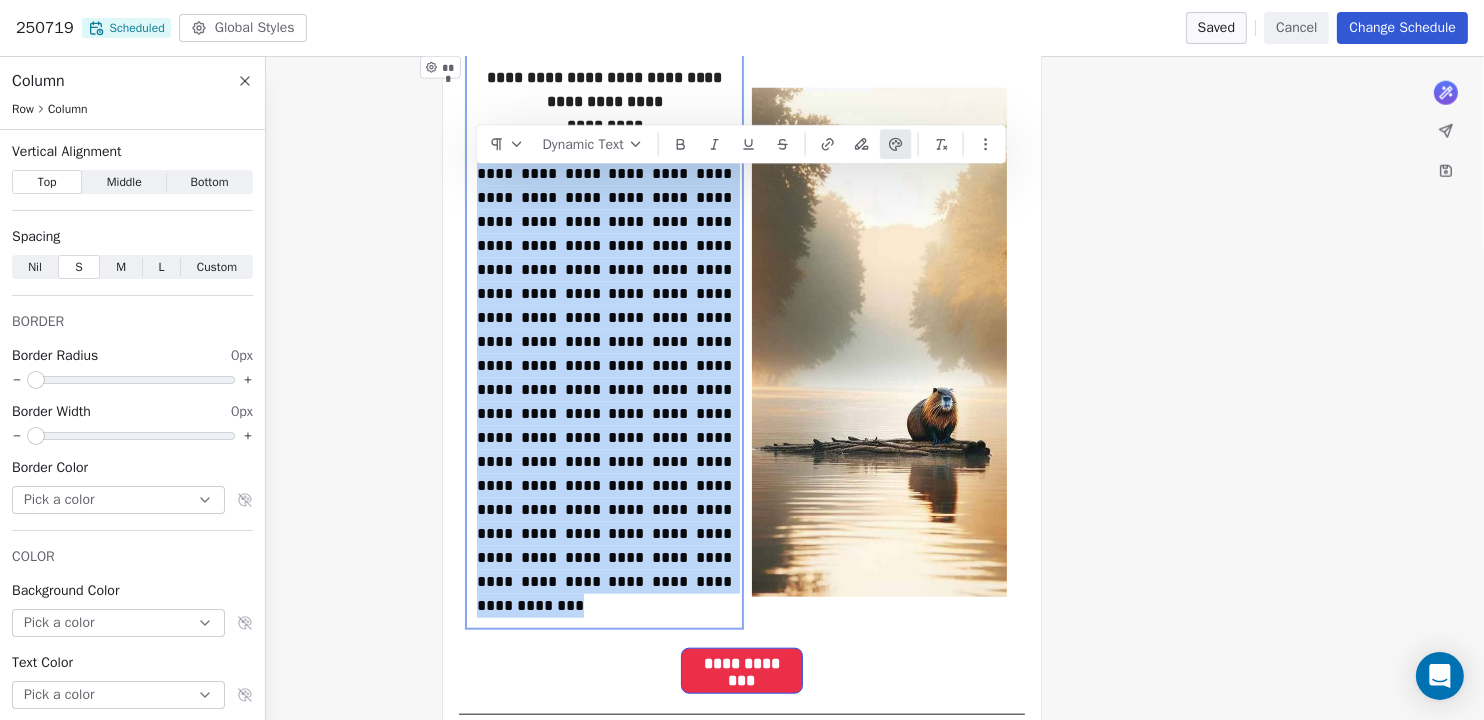 copy on "**********" 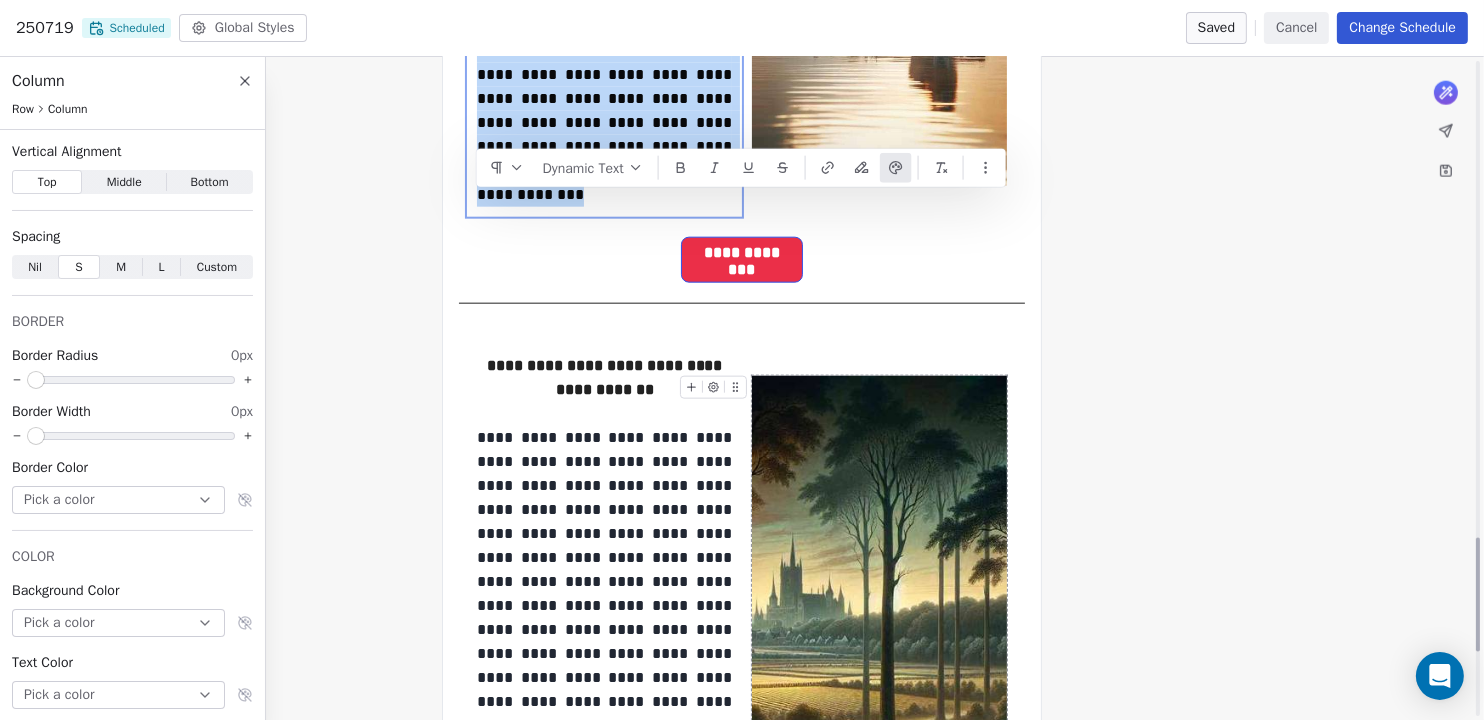 scroll, scrollTop: 2761, scrollLeft: 0, axis: vertical 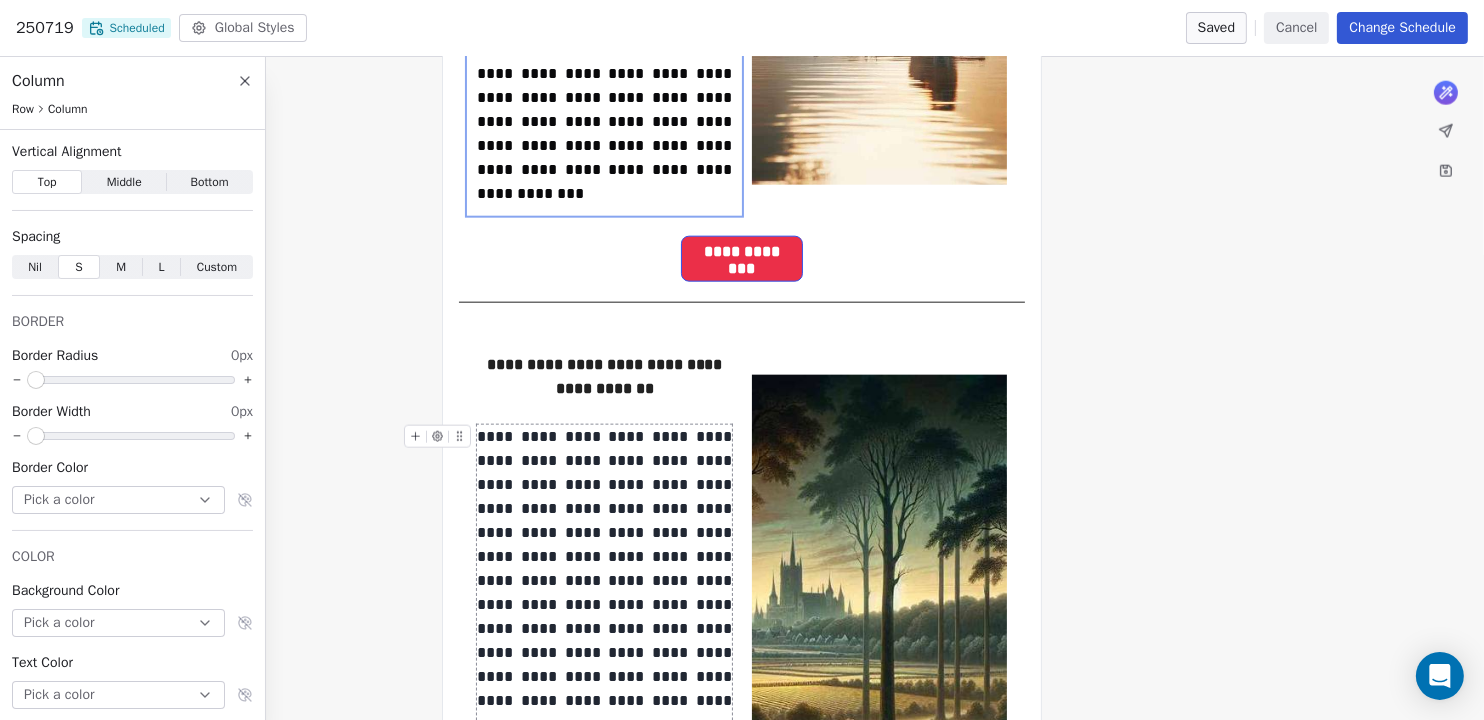 click on "**********" at bounding box center (604, 677) 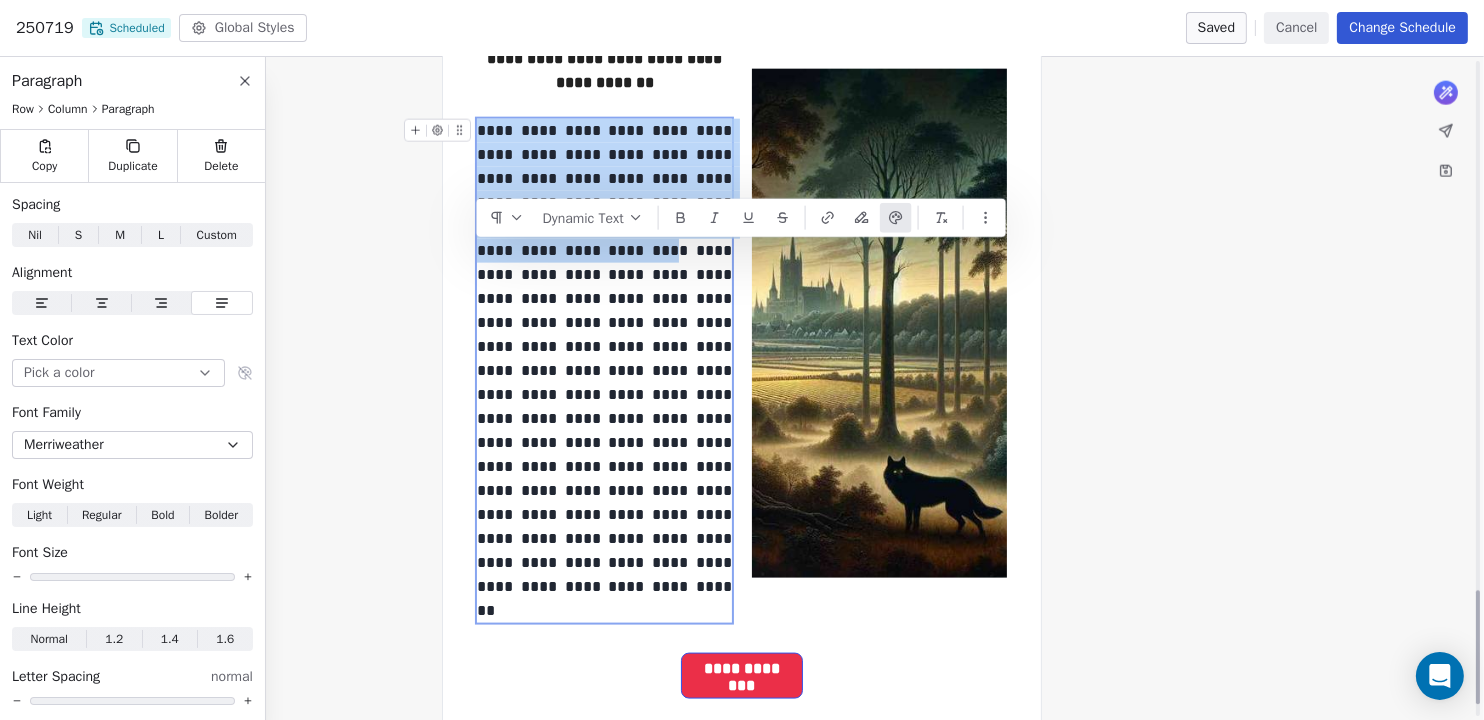 scroll, scrollTop: 3069, scrollLeft: 0, axis: vertical 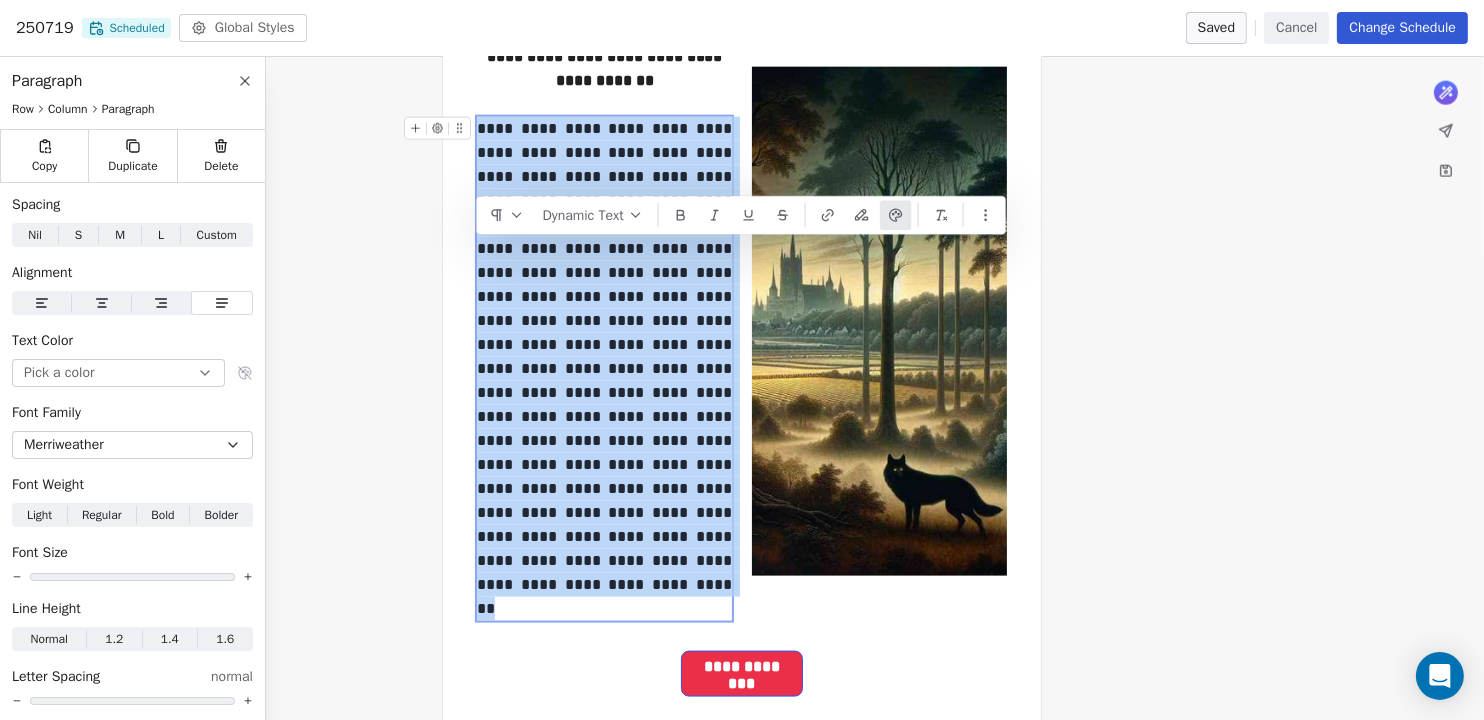 click on "**********" at bounding box center [604, 369] 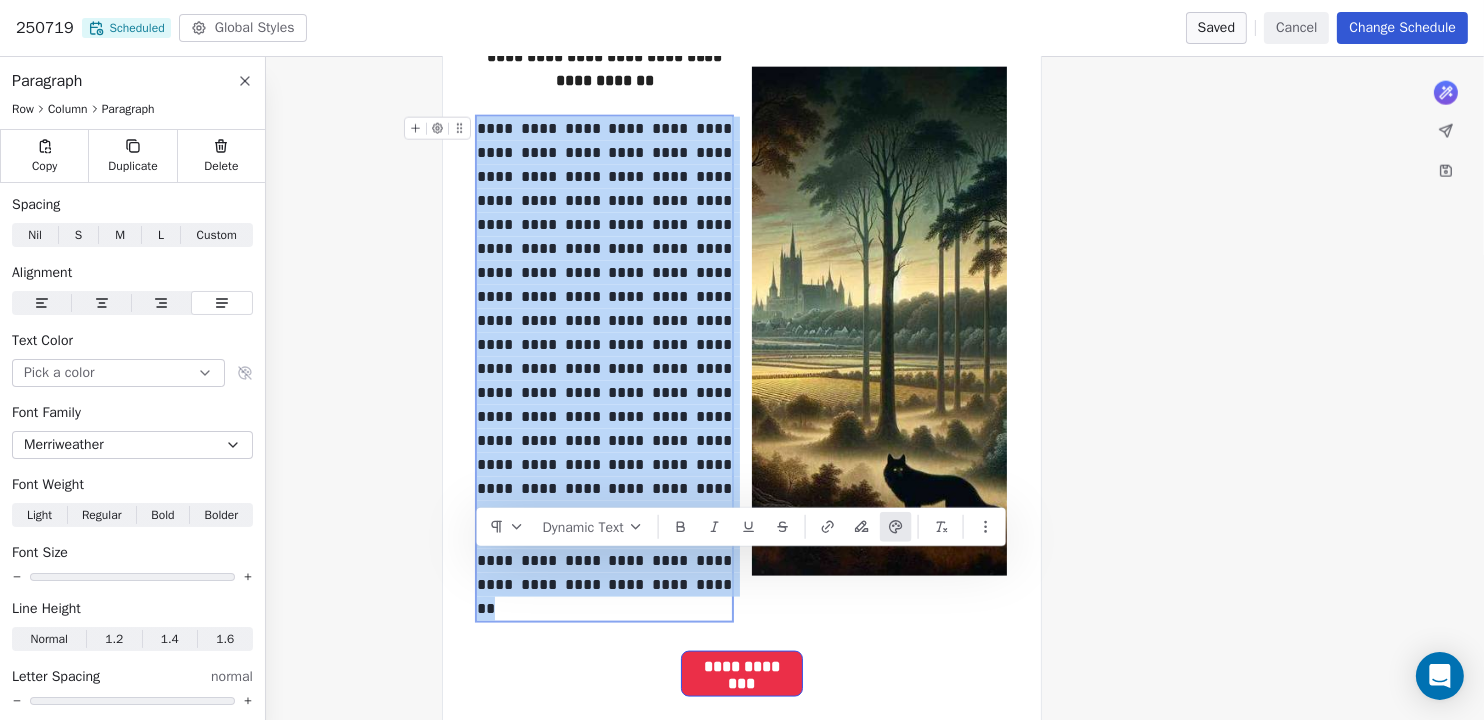 copy on "**********" 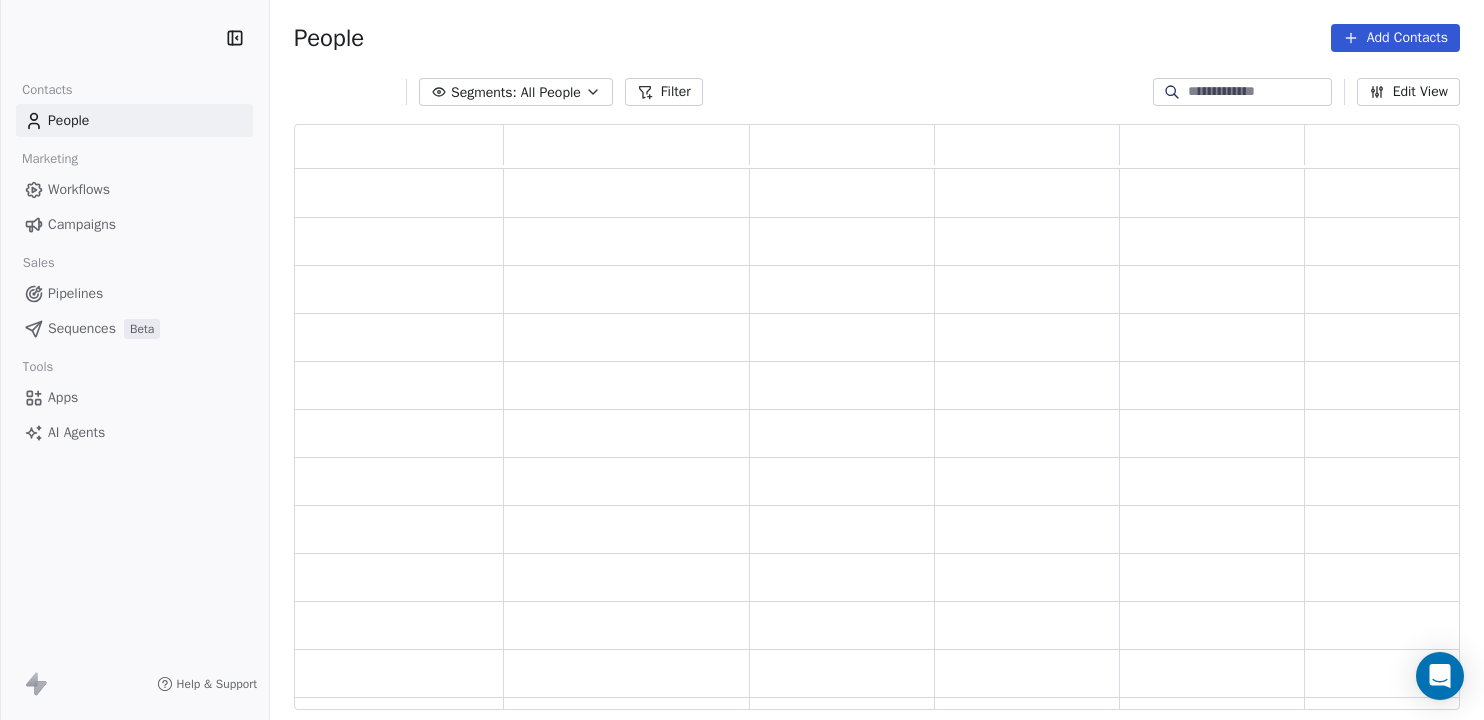 scroll, scrollTop: 0, scrollLeft: 0, axis: both 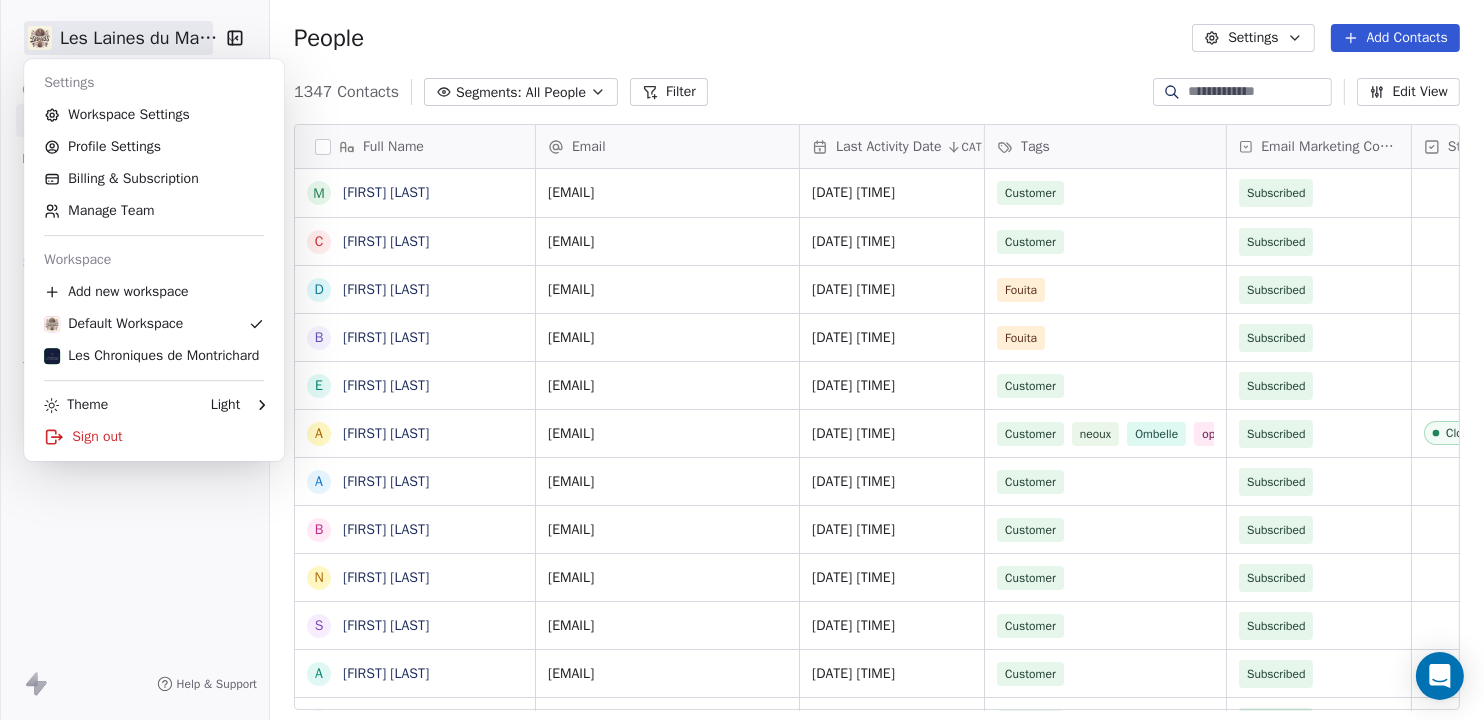 click on "Full Name M [FIRST] [LAST] C [FIRST] [LAST] D [FIRST] [LAST] B [FIRST] [LAST] E [FIRST] [LAST] A [FIRST] [LAST] A [FIRST] [LAST] B [FIRST] [LAST] N [FIRST] [LAST] S [FIRST] [LAST] A [FIRST] [LAST] F [FIRST] [LAST] C [FIRST] [LAST] C [FIRST] [LAST] M [FIRST] [LAST] G [FIRST] [LAST] B [FIRST] [LAST] S [FIRST] [LAST] S [FIRST] [LAST] M [FIRST] [LAST] S [FIRST] [LAST] C [FIRST] [LAST] S [FIRST] [LAST] F [FIRST] [LAST] F [FIRST] [LAST] M [FIRST] [LAST] M [FIRST] [LAST] J [FIRST] [LAST] F [FIRST] [LAST] S [FIRST] [LAST] A [FIRST] [LAST] M [FIRST] [LAST] Email [EMAIL] [DATE] [TIME]" at bounding box center [742, 360] 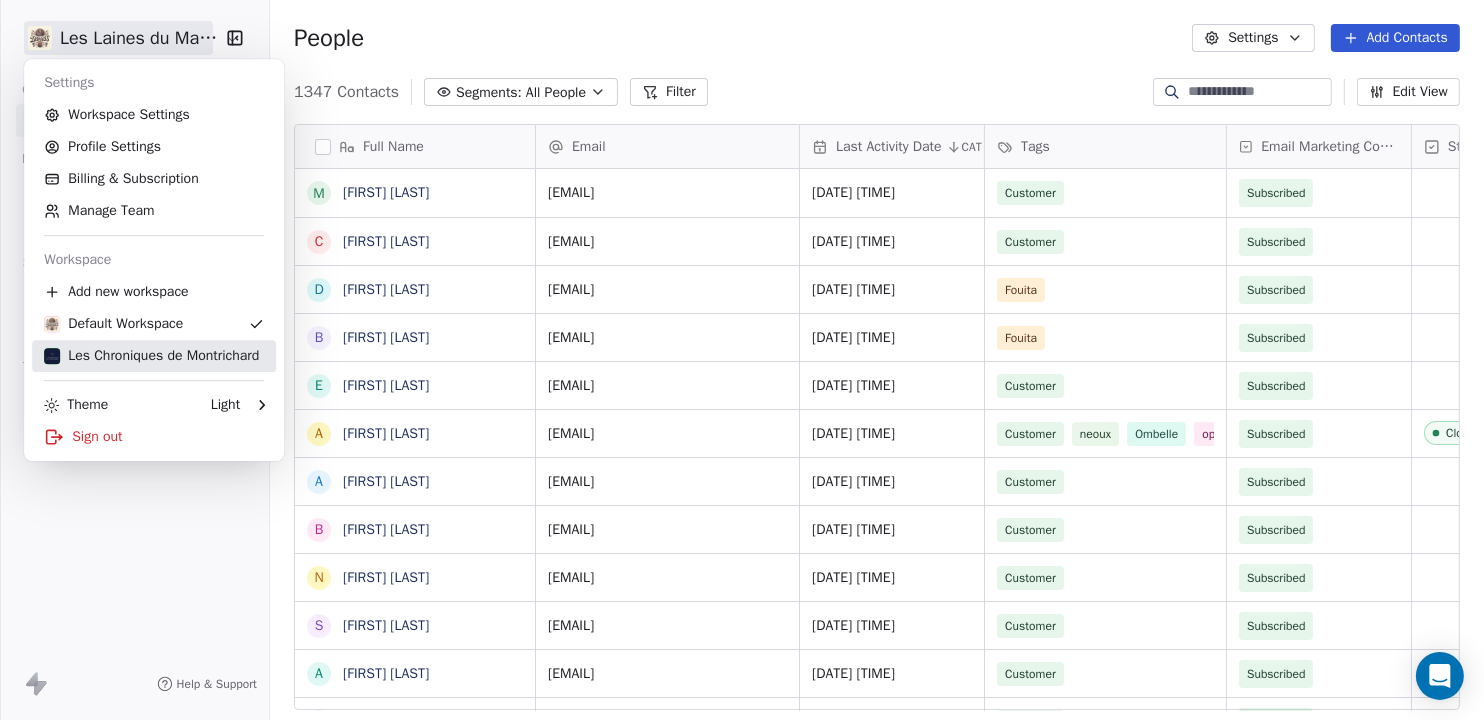 click on "Les Chroniques de Montrichard" at bounding box center [151, 356] 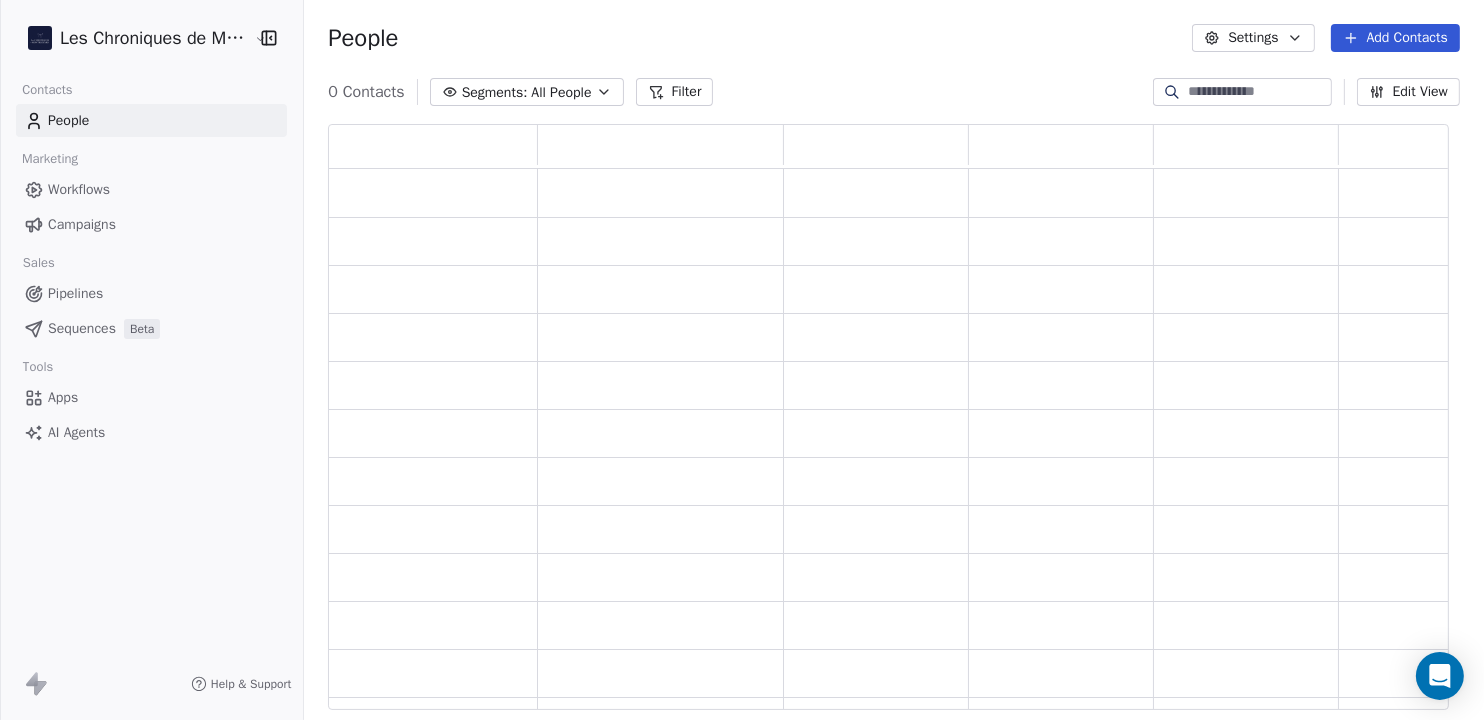scroll, scrollTop: 20, scrollLeft: 20, axis: both 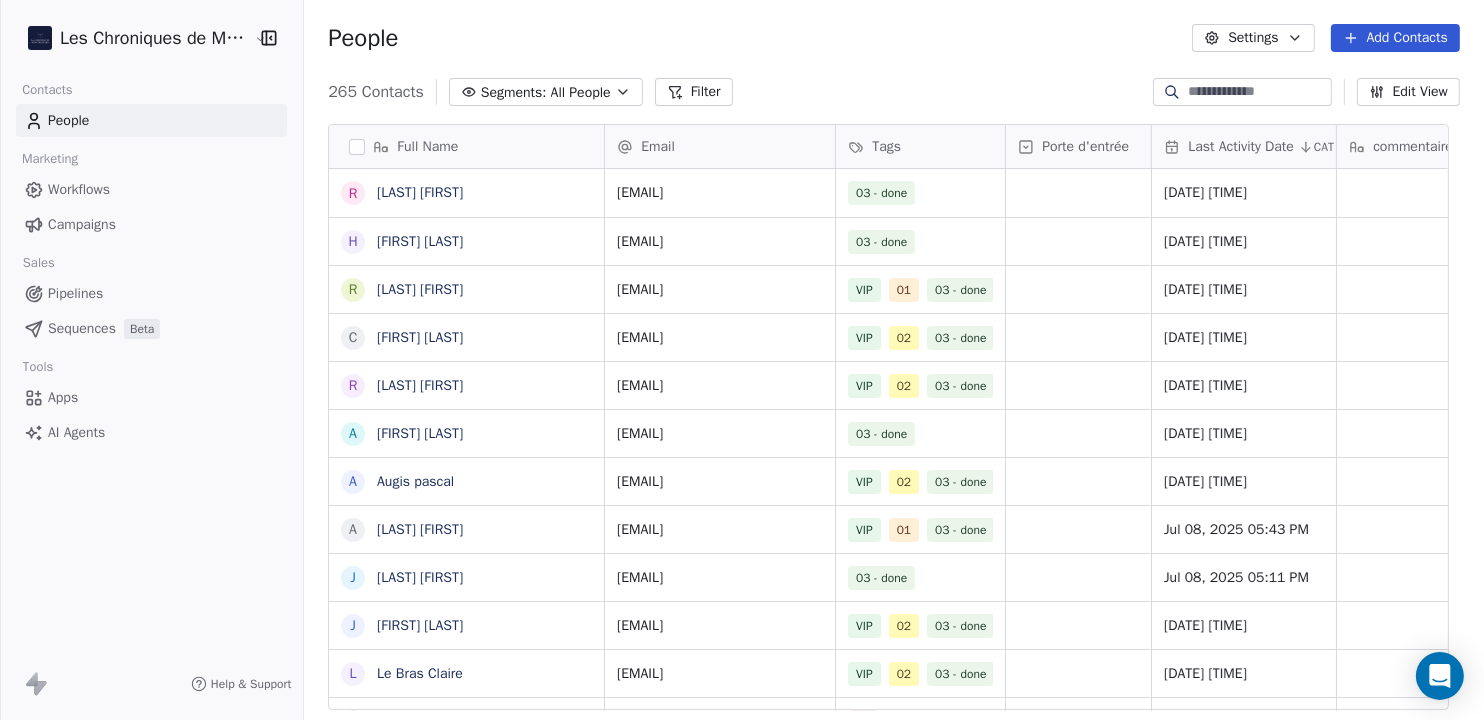 click on "Campaigns" at bounding box center (151, 224) 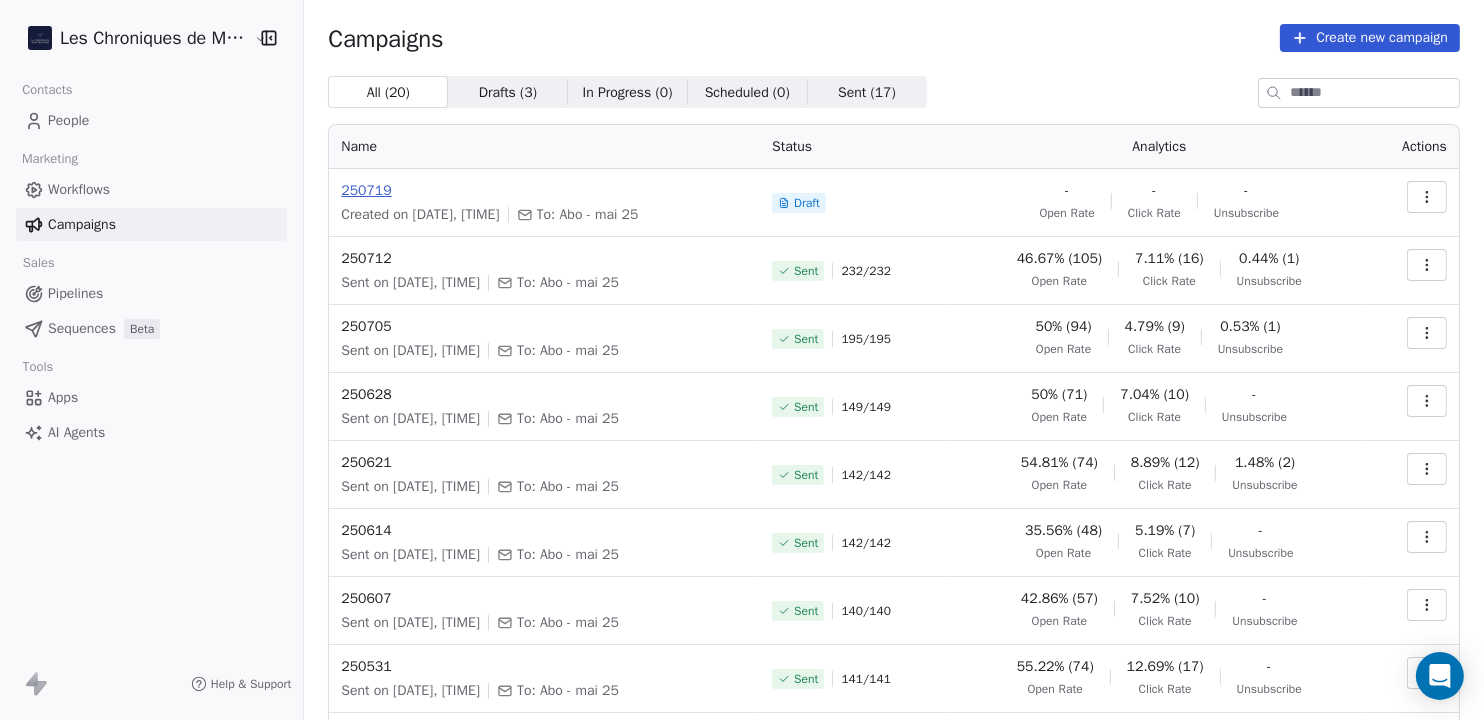 click on "250719" at bounding box center (544, 191) 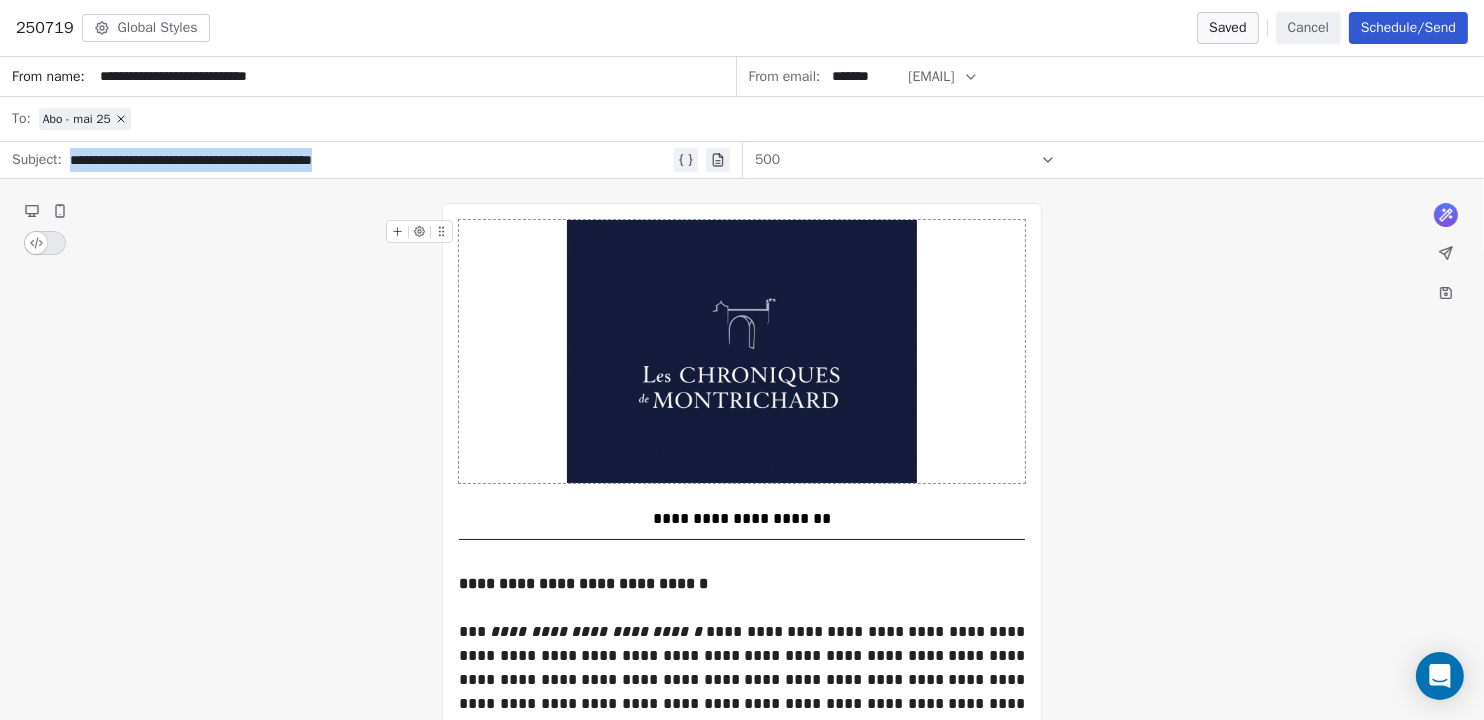 drag, startPoint x: 435, startPoint y: 160, endPoint x: 47, endPoint y: 134, distance: 388.87015 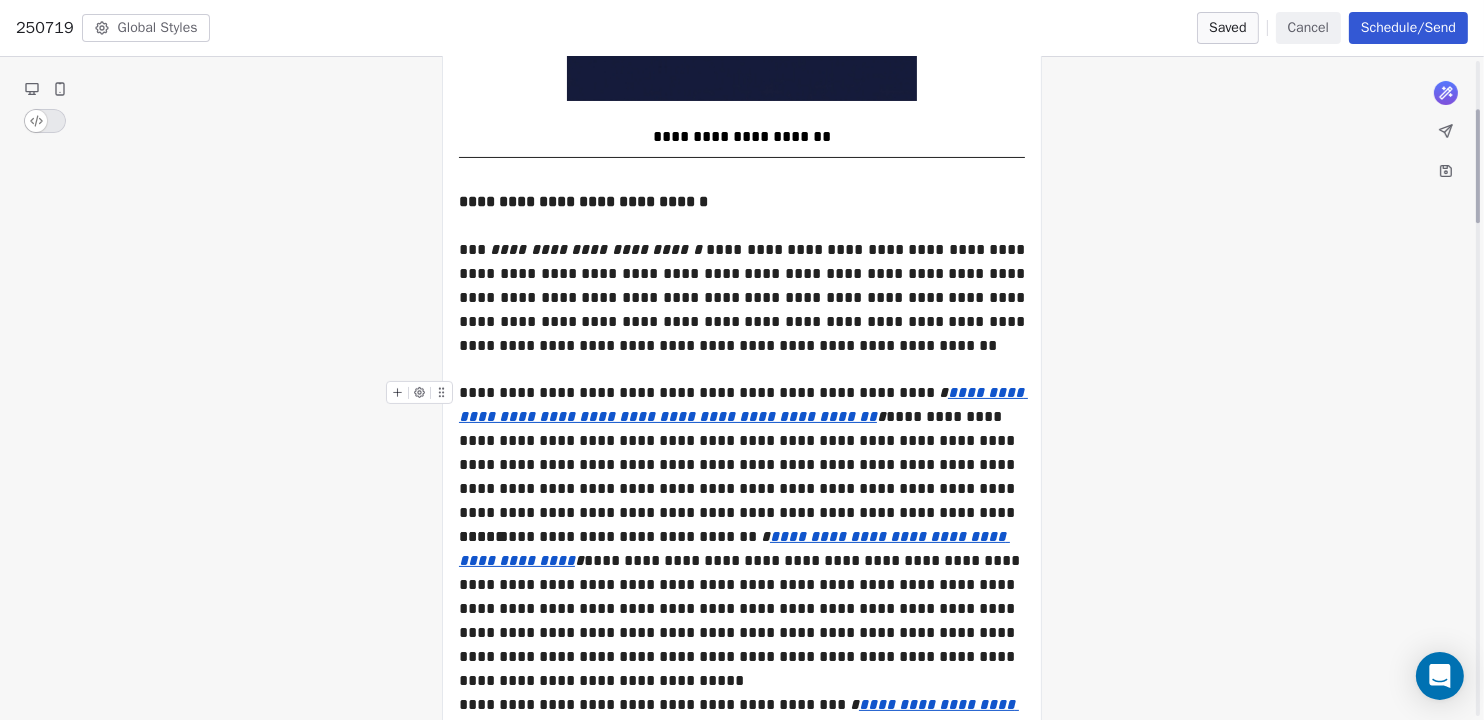 scroll, scrollTop: 384, scrollLeft: 0, axis: vertical 